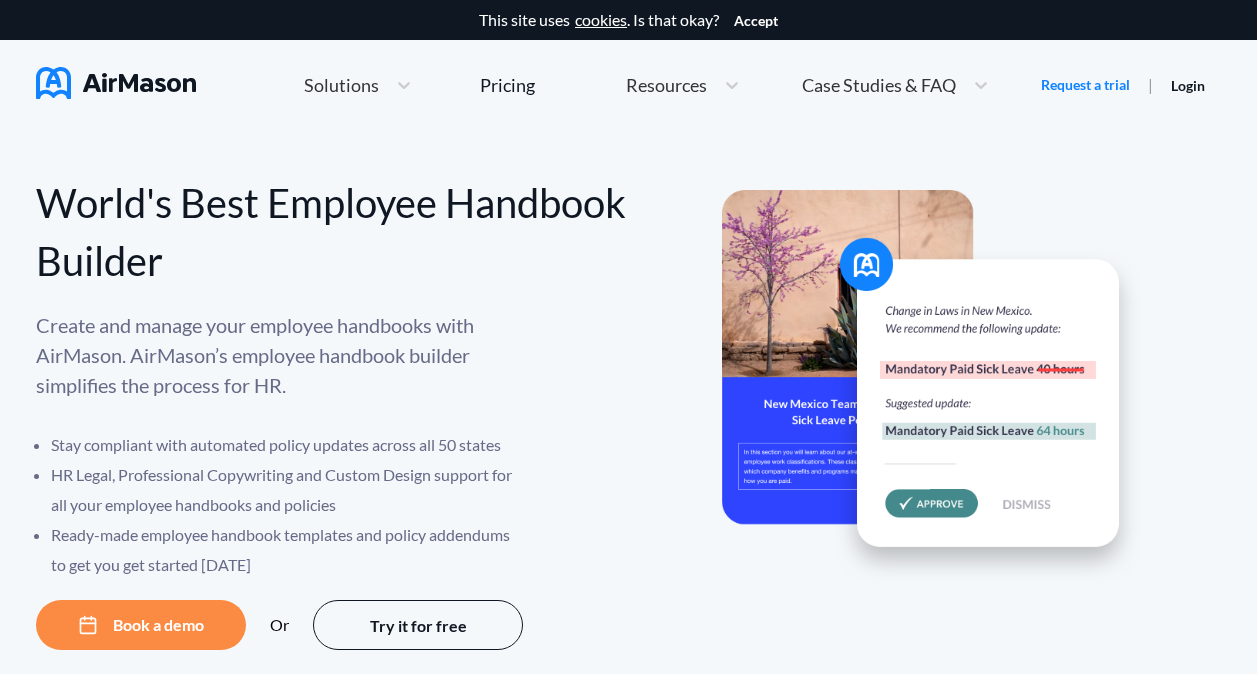 scroll, scrollTop: 100, scrollLeft: 0, axis: vertical 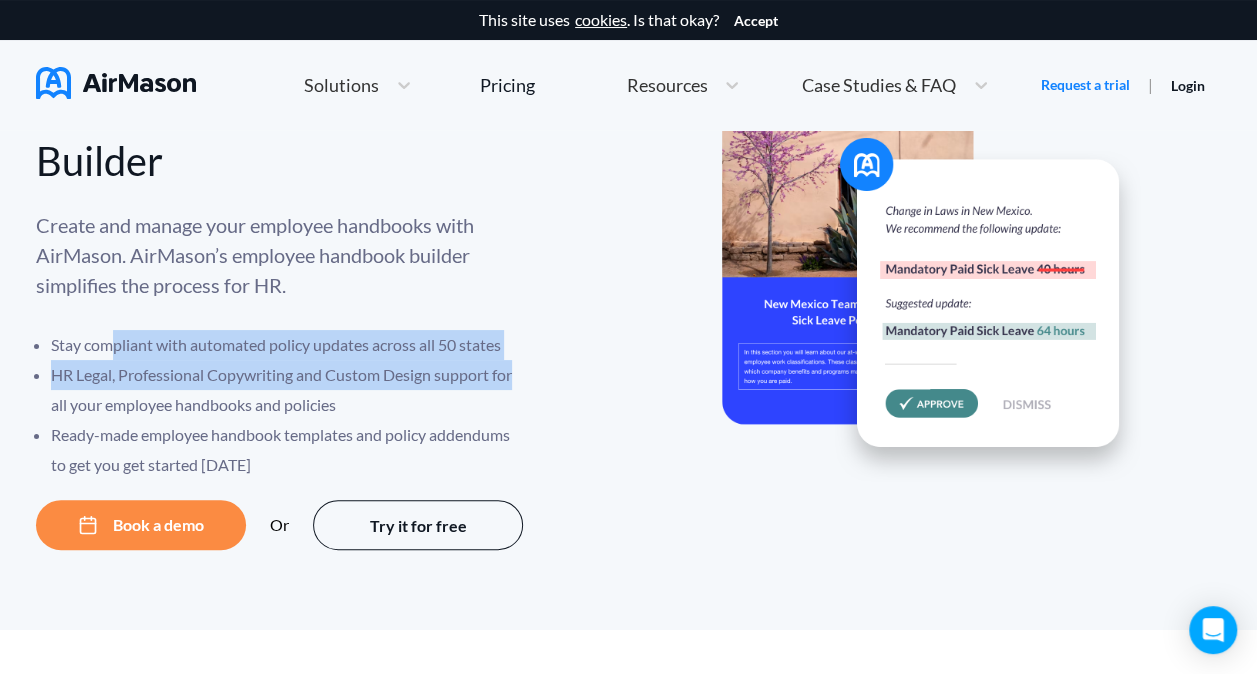 drag, startPoint x: 115, startPoint y: 335, endPoint x: 582, endPoint y: 375, distance: 468.70993 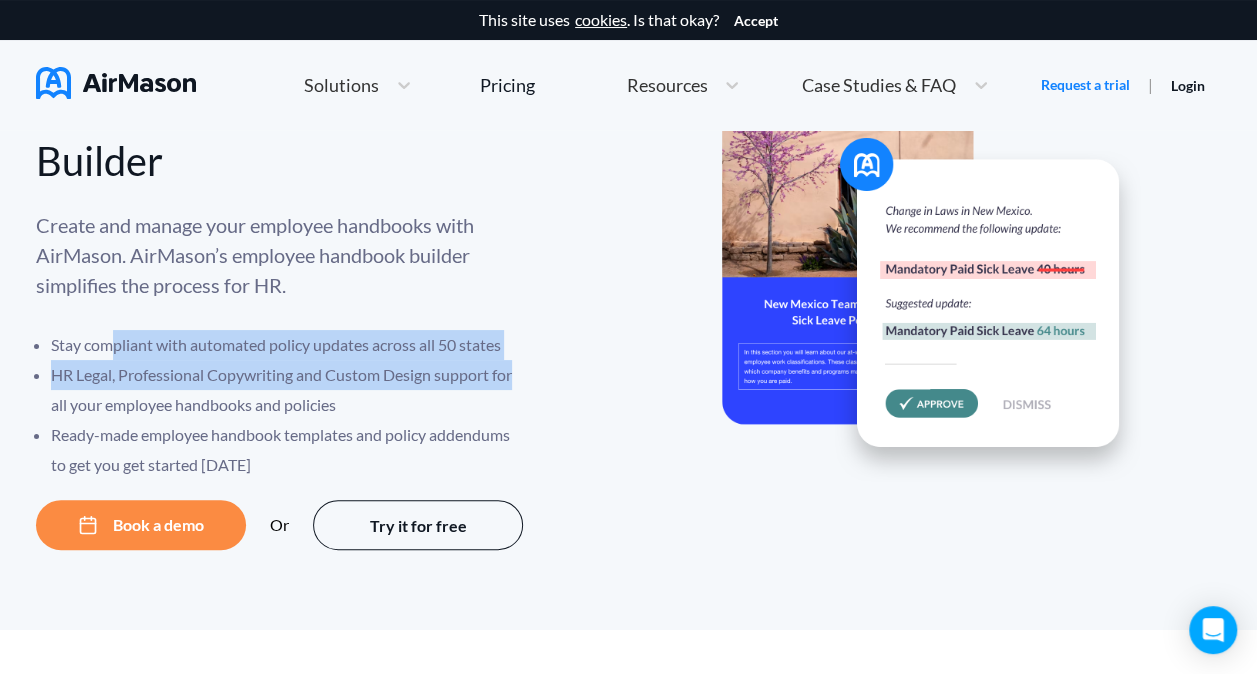 drag, startPoint x: 582, startPoint y: 375, endPoint x: 481, endPoint y: 418, distance: 109.77249 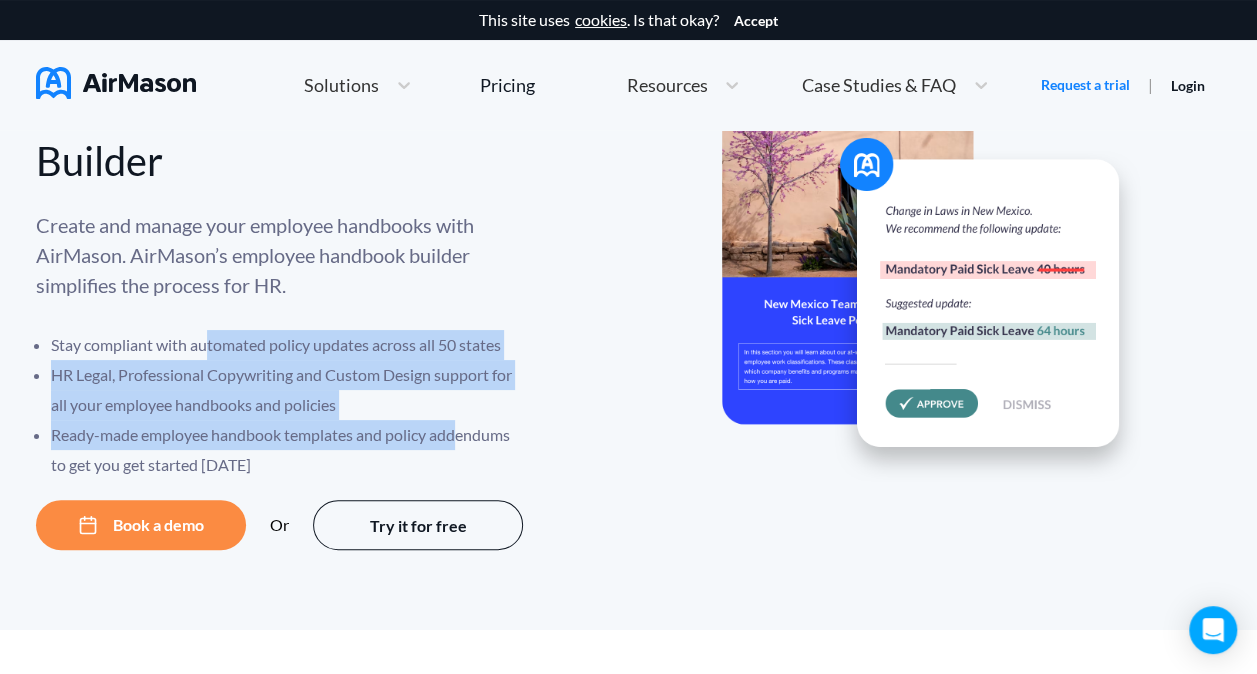 drag, startPoint x: 326, startPoint y: 424, endPoint x: 208, endPoint y: 355, distance: 136.69308 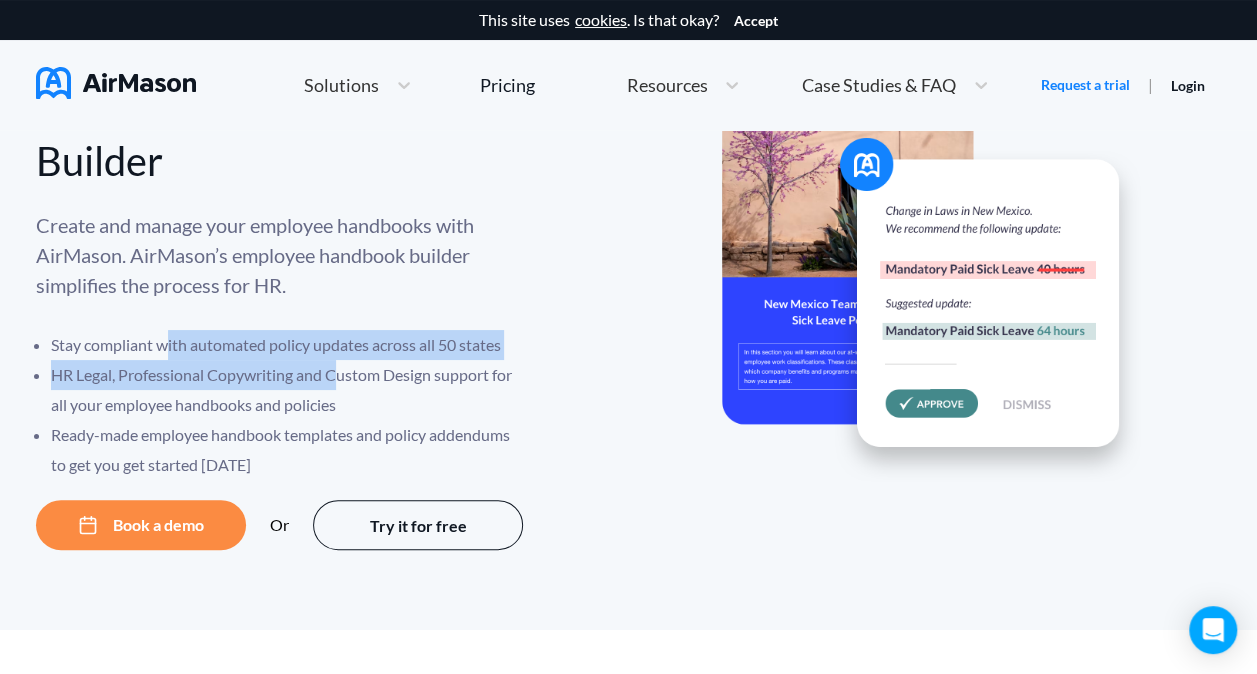 drag, startPoint x: 173, startPoint y: 360, endPoint x: 412, endPoint y: 398, distance: 242.00206 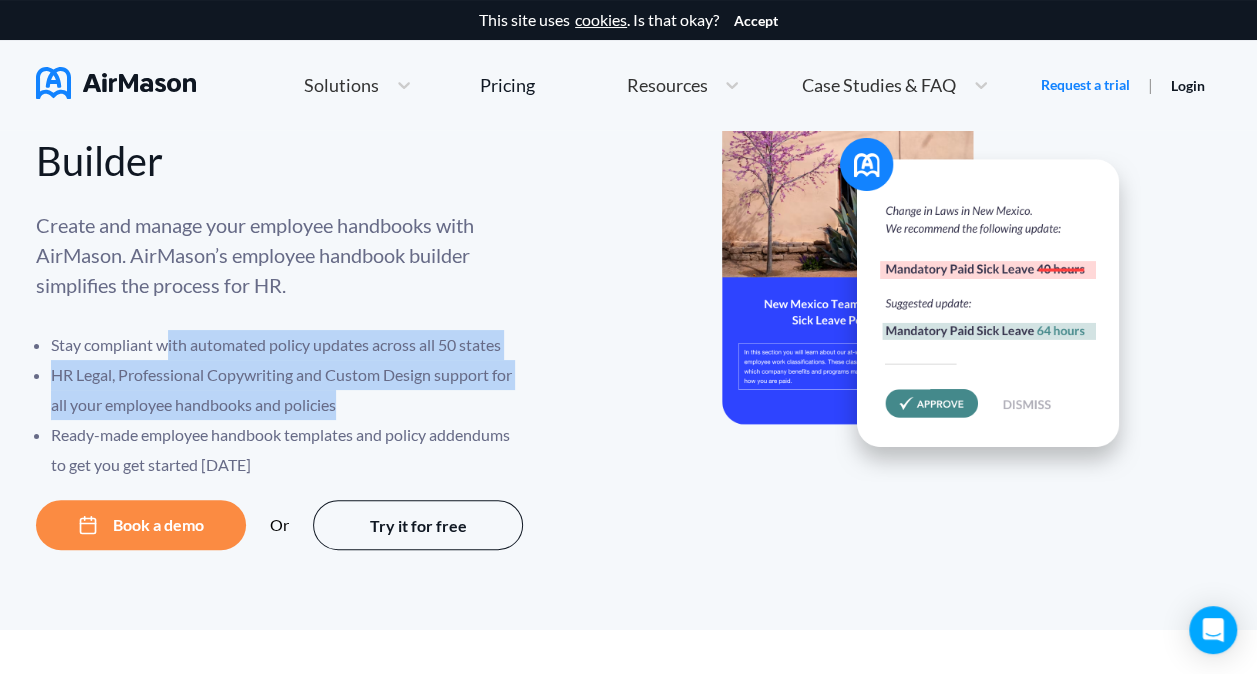 drag, startPoint x: 412, startPoint y: 398, endPoint x: 434, endPoint y: 426, distance: 35.608986 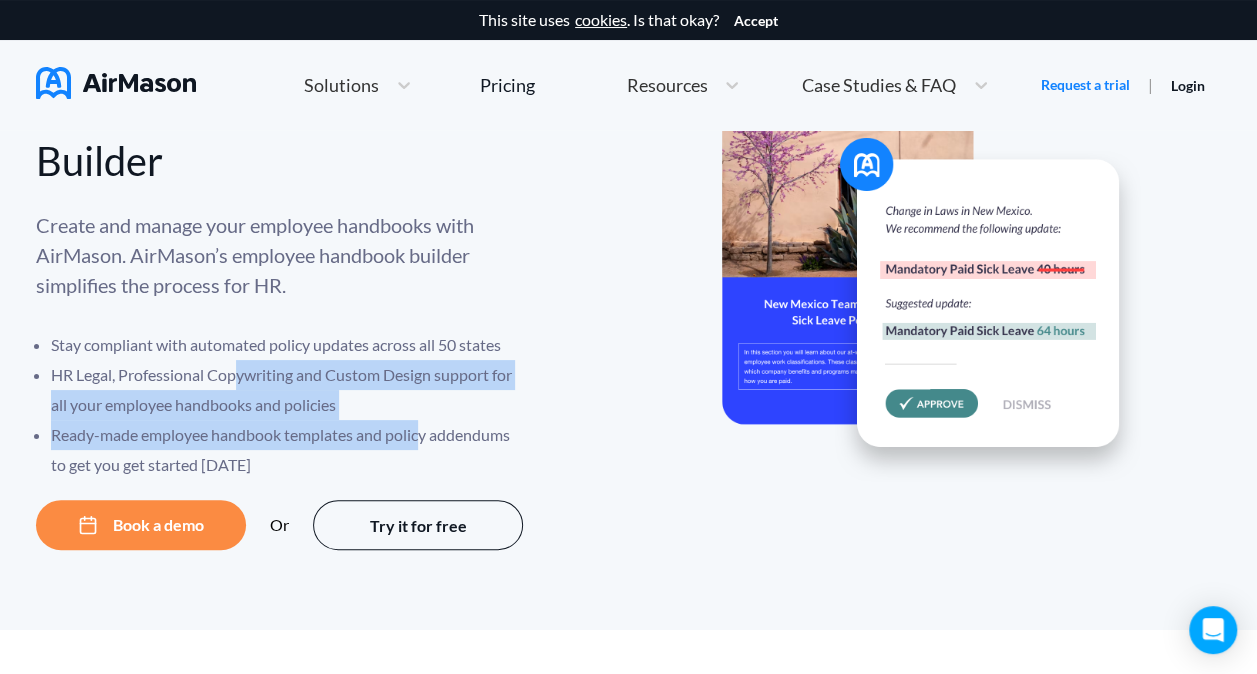 drag, startPoint x: 328, startPoint y: 426, endPoint x: 232, endPoint y: 354, distance: 120 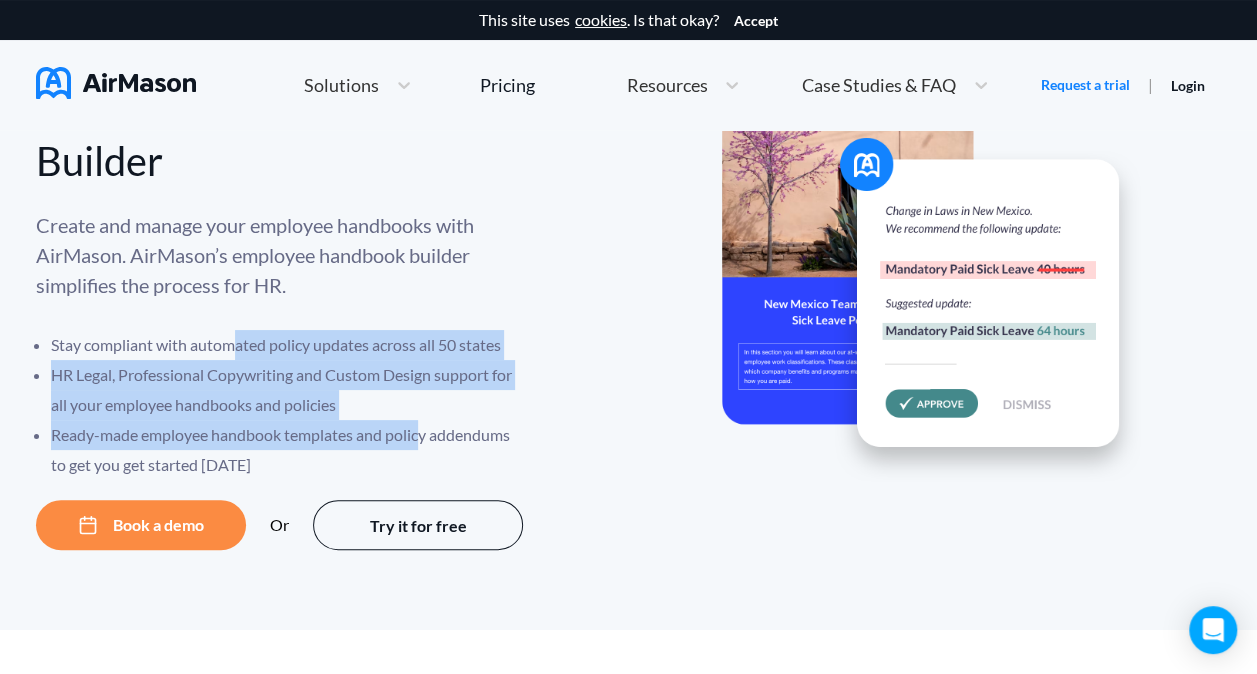 drag, startPoint x: 232, startPoint y: 354, endPoint x: 179, endPoint y: 351, distance: 53.08484 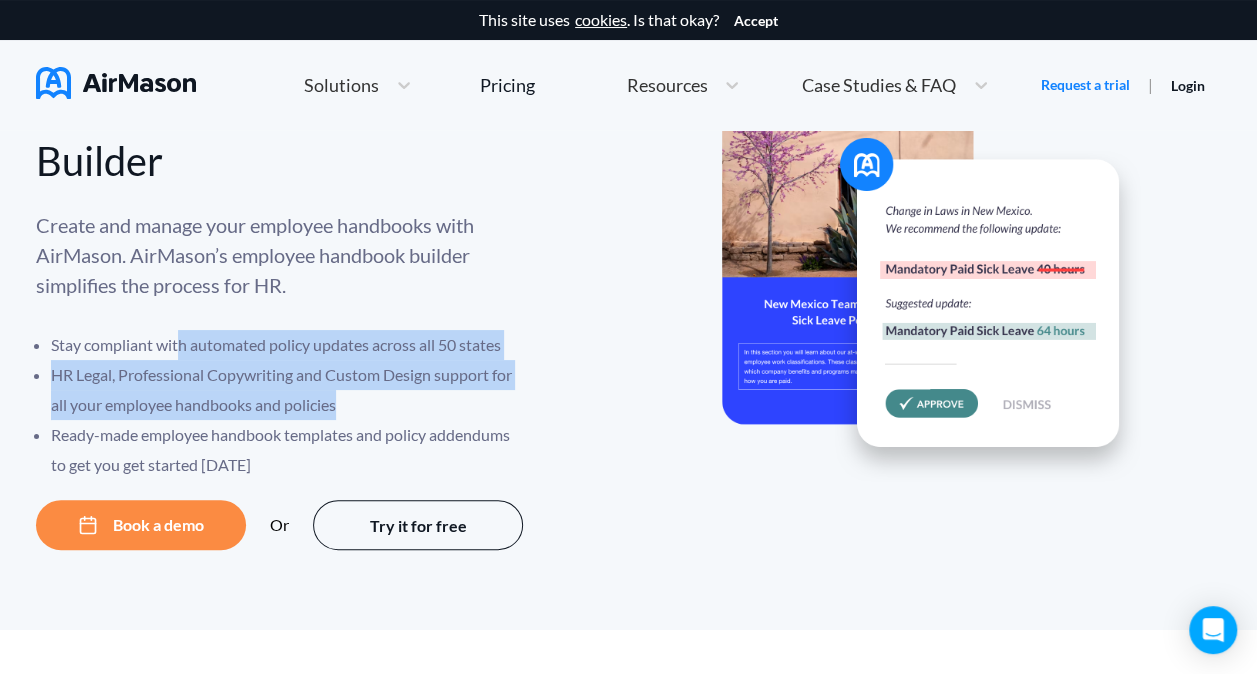drag, startPoint x: 209, startPoint y: 364, endPoint x: 374, endPoint y: 414, distance: 172.4094 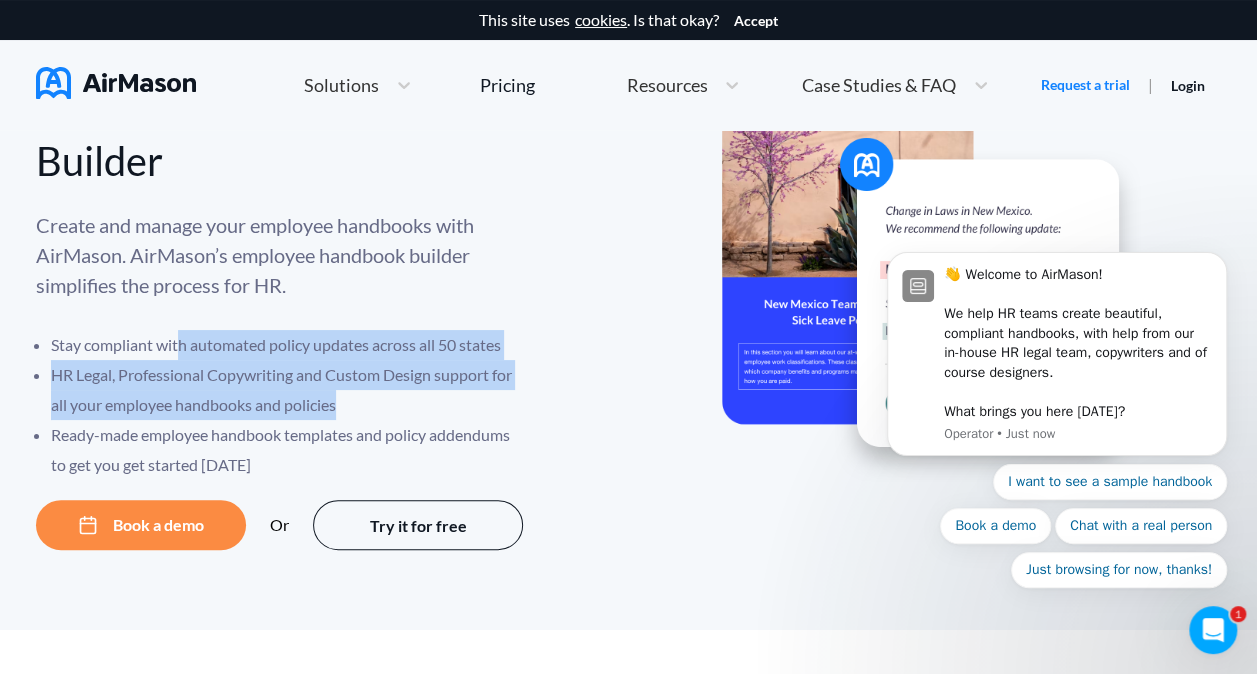scroll, scrollTop: 0, scrollLeft: 0, axis: both 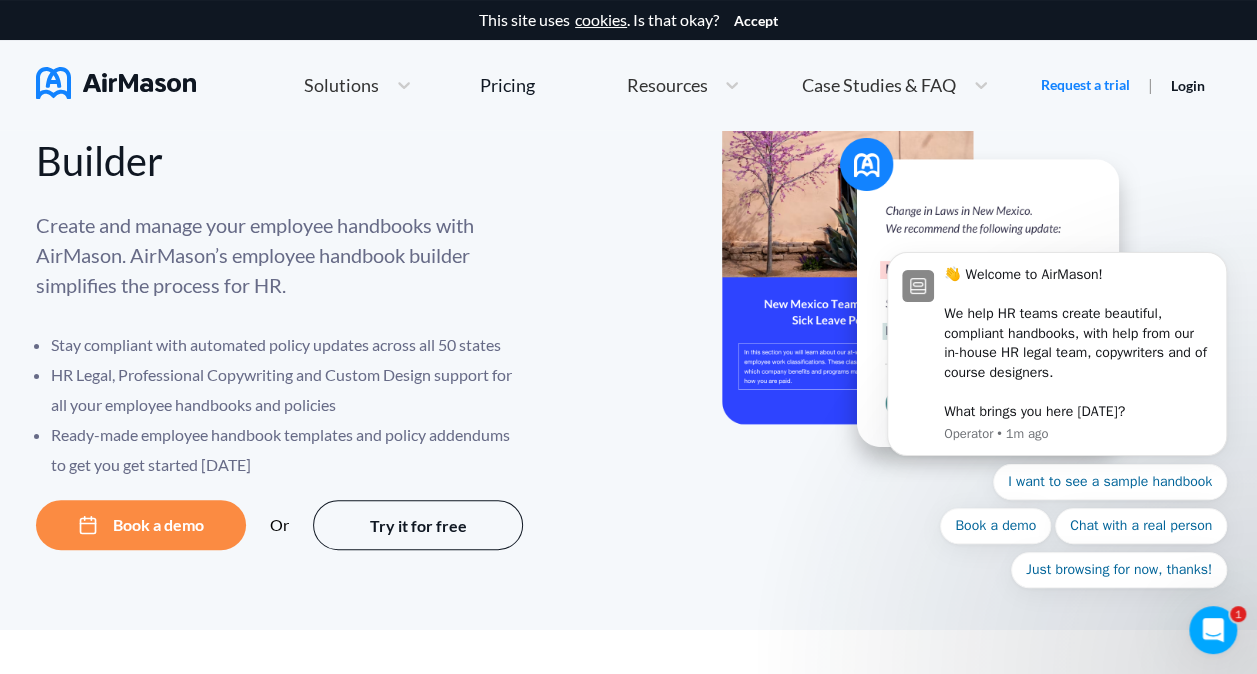 click on "Create and manage your employee handbooks with AirMason. AirMason’s employee handbook builder simplifies the process for HR." at bounding box center [281, 255] 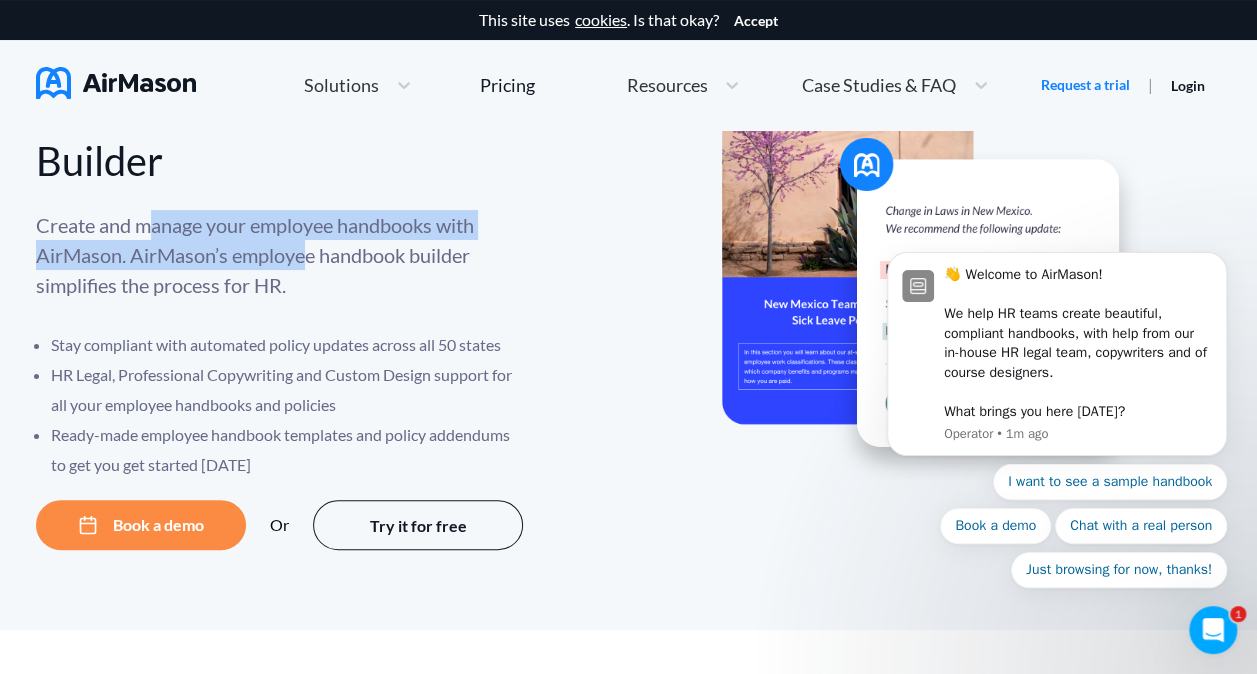 drag, startPoint x: 170, startPoint y: 236, endPoint x: 310, endPoint y: 256, distance: 141.42136 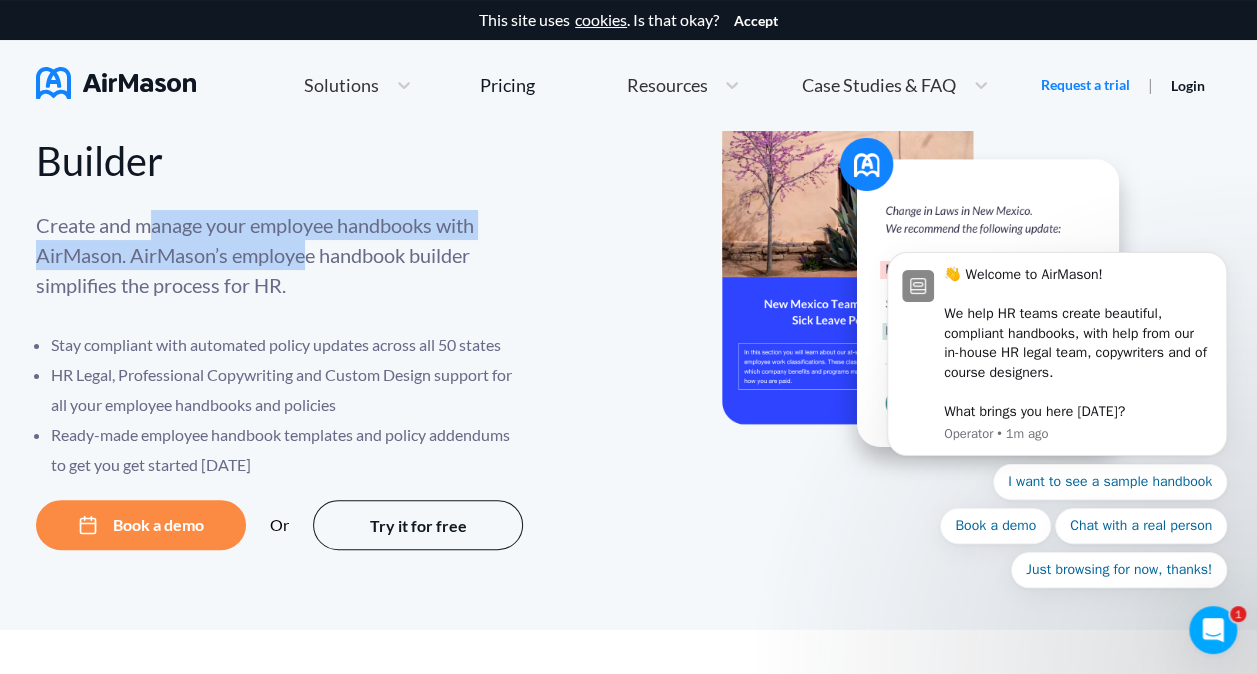 drag, startPoint x: 310, startPoint y: 256, endPoint x: 367, endPoint y: 380, distance: 136.47343 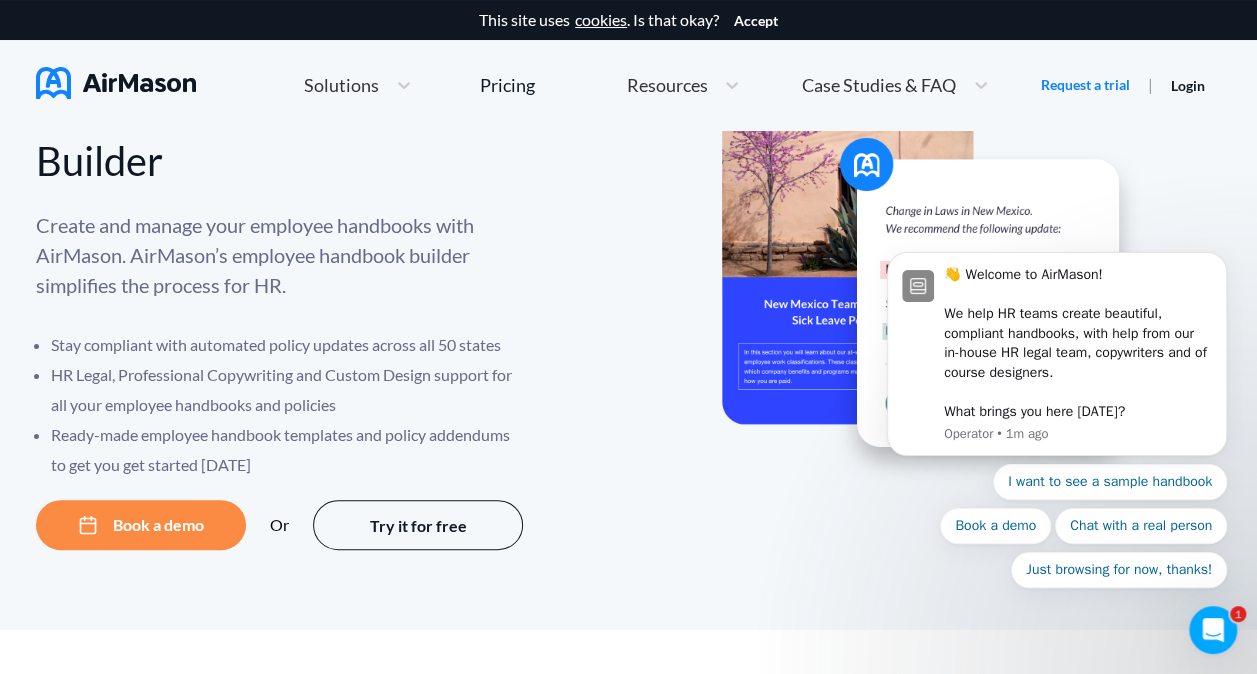 click on "HR Legal, Professional Copywriting and Custom Design support for all your employee handbooks and policies" at bounding box center [288, 390] 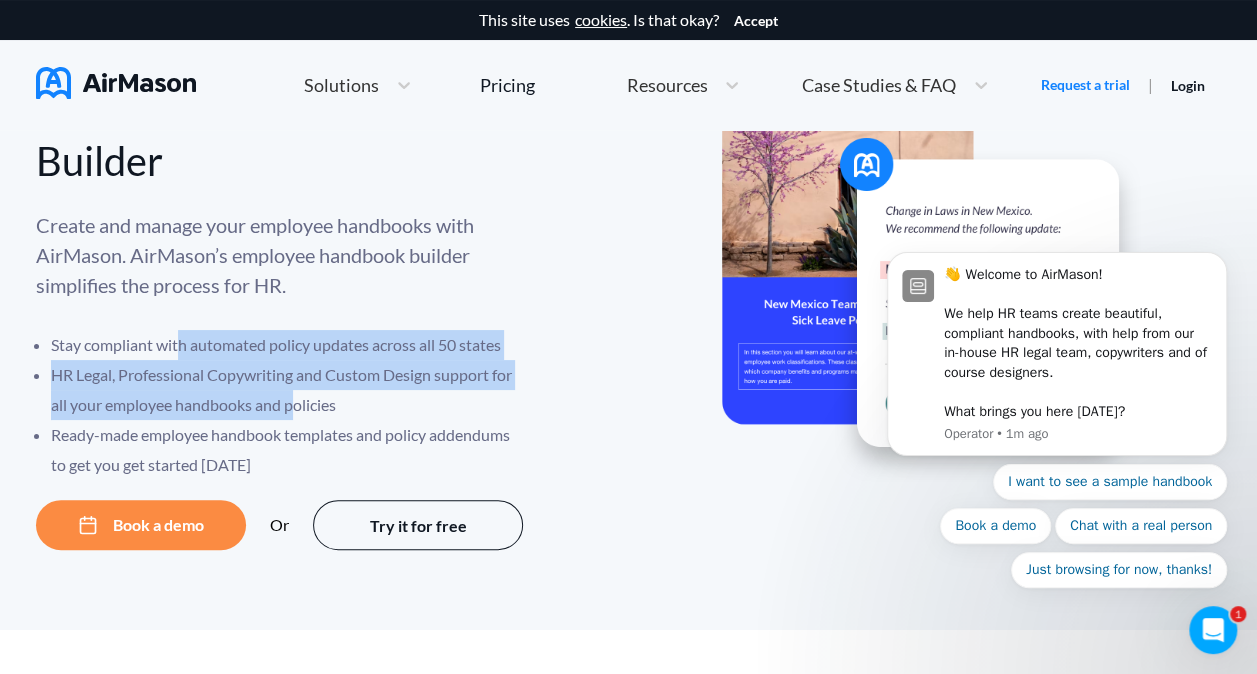 drag, startPoint x: 178, startPoint y: 354, endPoint x: 296, endPoint y: 399, distance: 126.28935 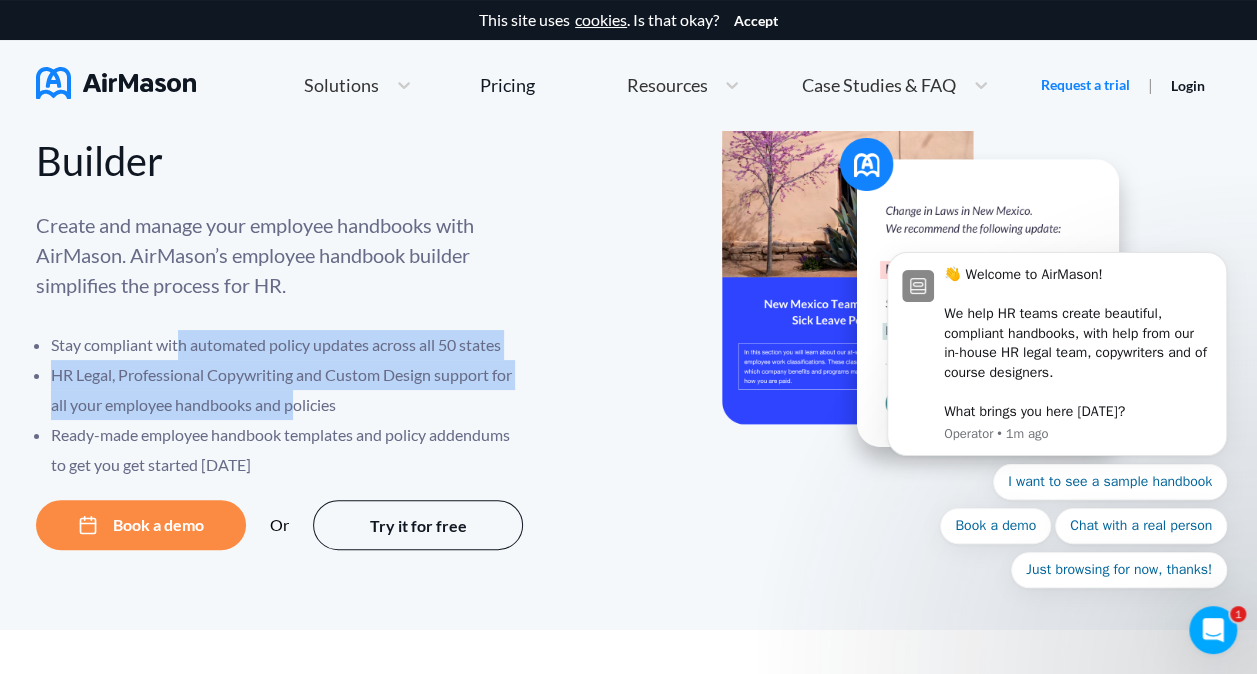 click on "Case Studies & FAQ" at bounding box center [879, 85] 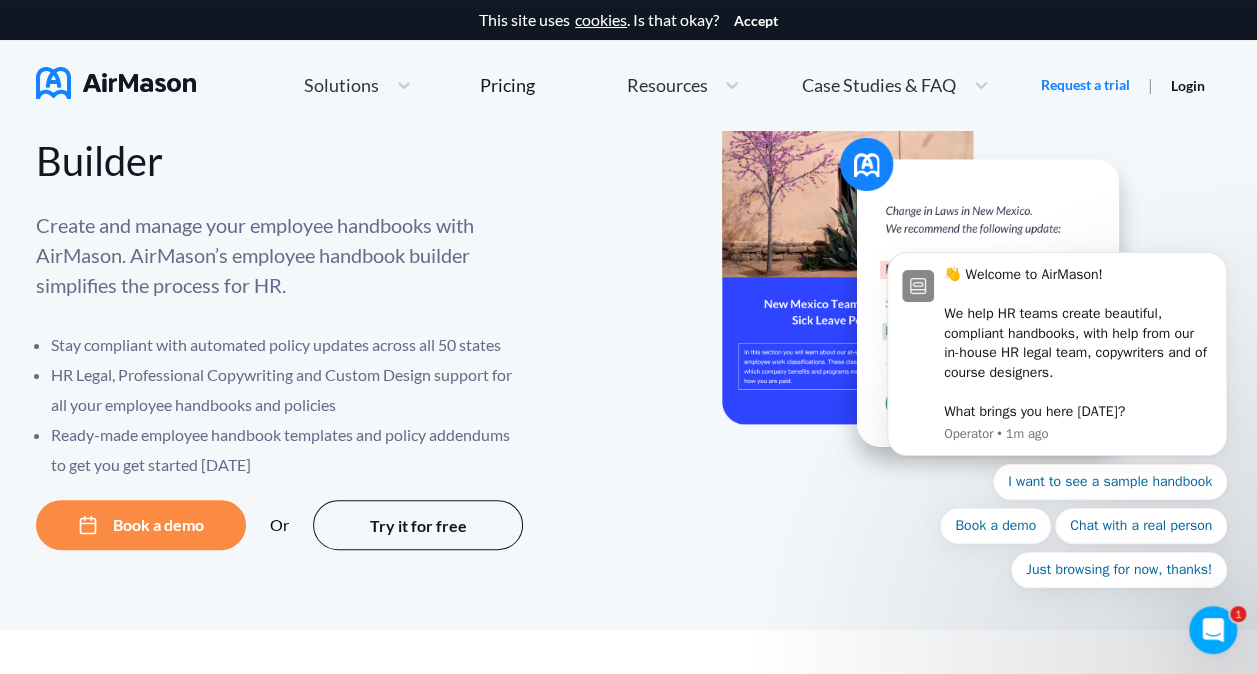 scroll, scrollTop: 0, scrollLeft: 0, axis: both 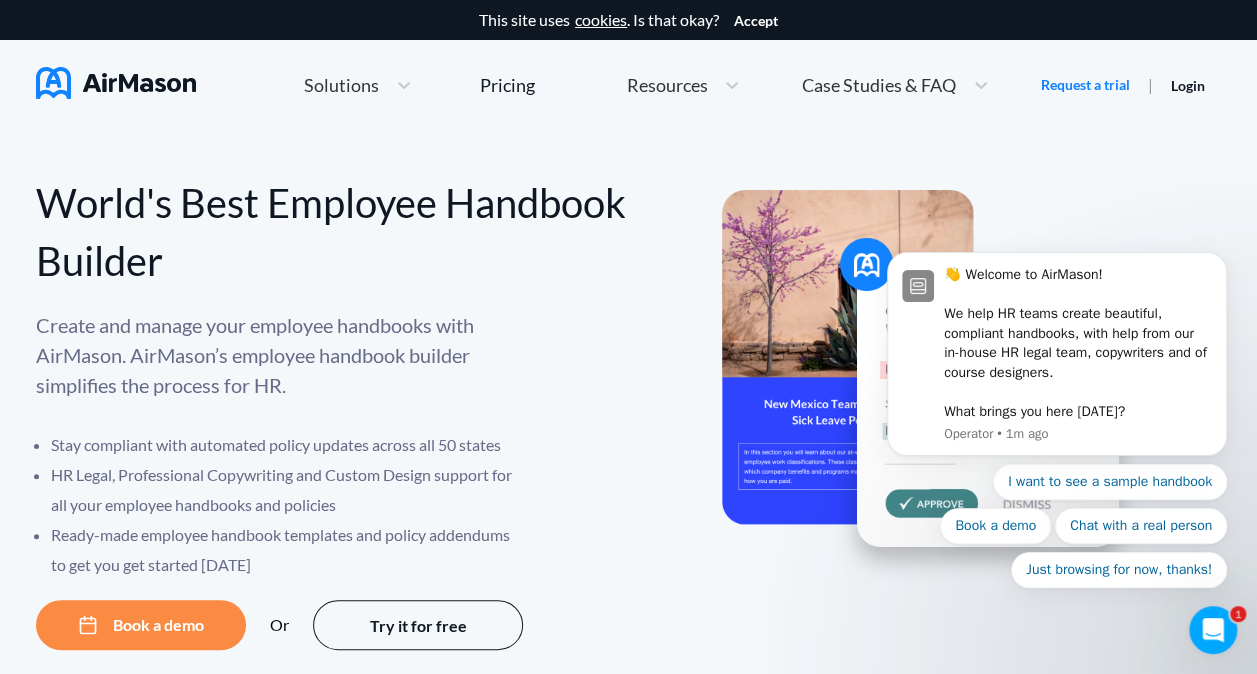 click on "👋 Welcome to AirMason! We help HR teams create beautiful, compliant handbooks, with help from our in-house HR legal team, copywriters and of course designers. What brings you here [DATE]? Operator • 1m ago I want to see a sample handbook Book a demo Chat with a real person Just browsing for now, thanks!" at bounding box center (1057, 361) 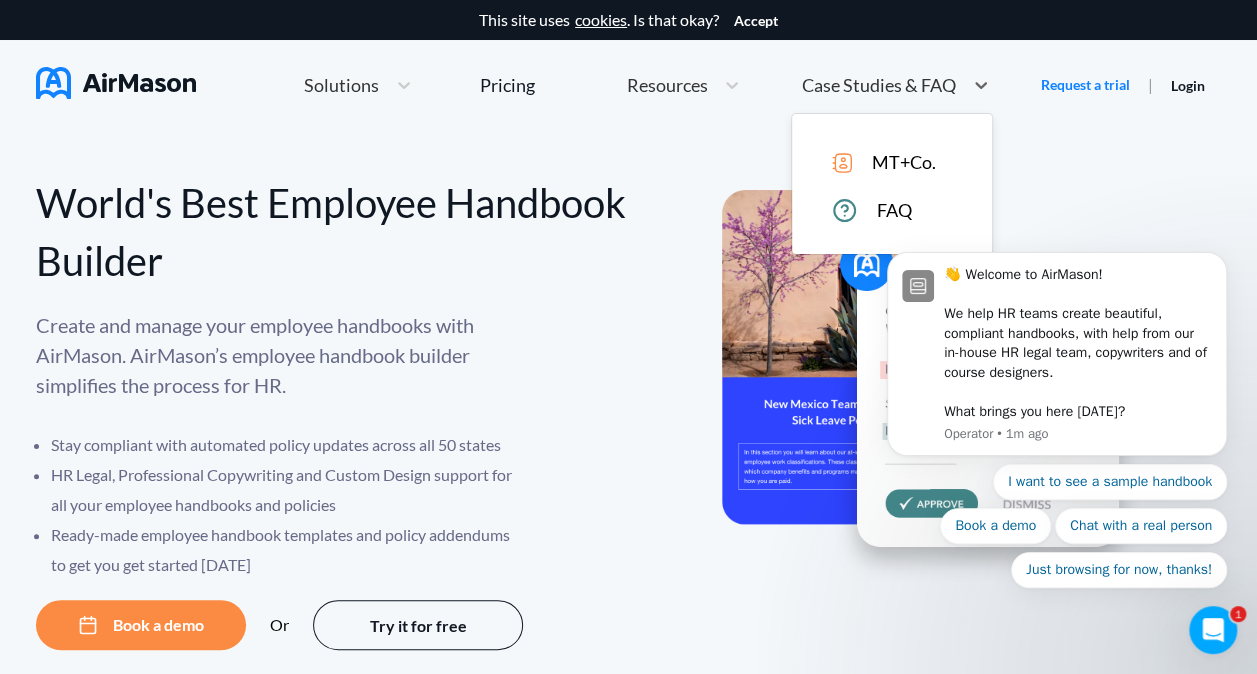 click on "Case Studies & FAQ" at bounding box center [879, 85] 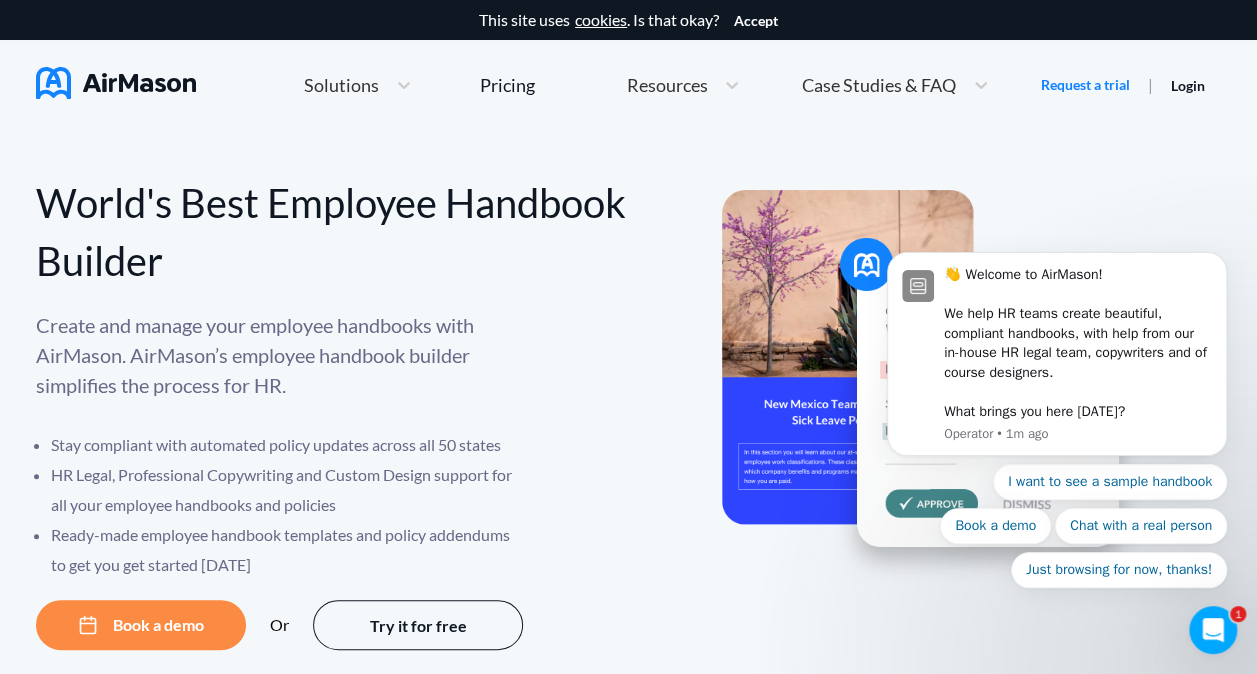 click on "👋 Welcome to AirMason! We help HR teams create beautiful, compliant handbooks, with help from our in-house HR legal team, copywriters and of course designers. What brings you here [DATE]? Operator • 1m ago I want to see a sample handbook Book a demo Chat with a real person Just browsing for now, thanks!" at bounding box center [1057, 361] 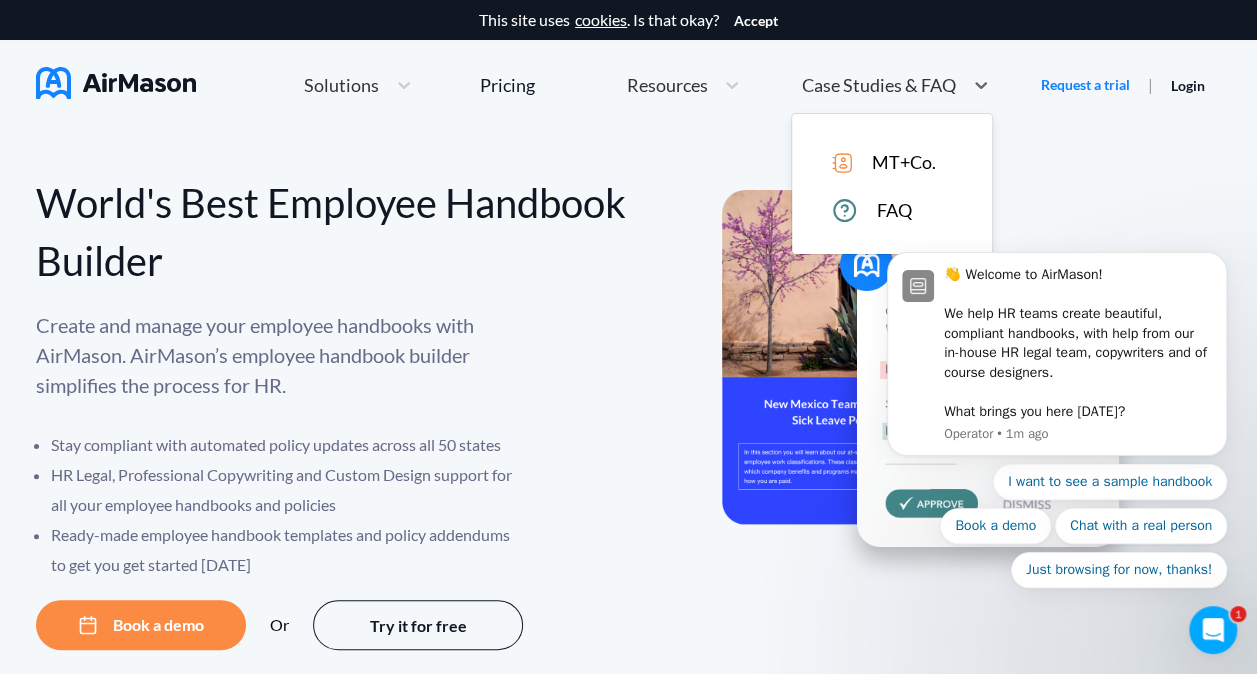 click at bounding box center (842, 163) 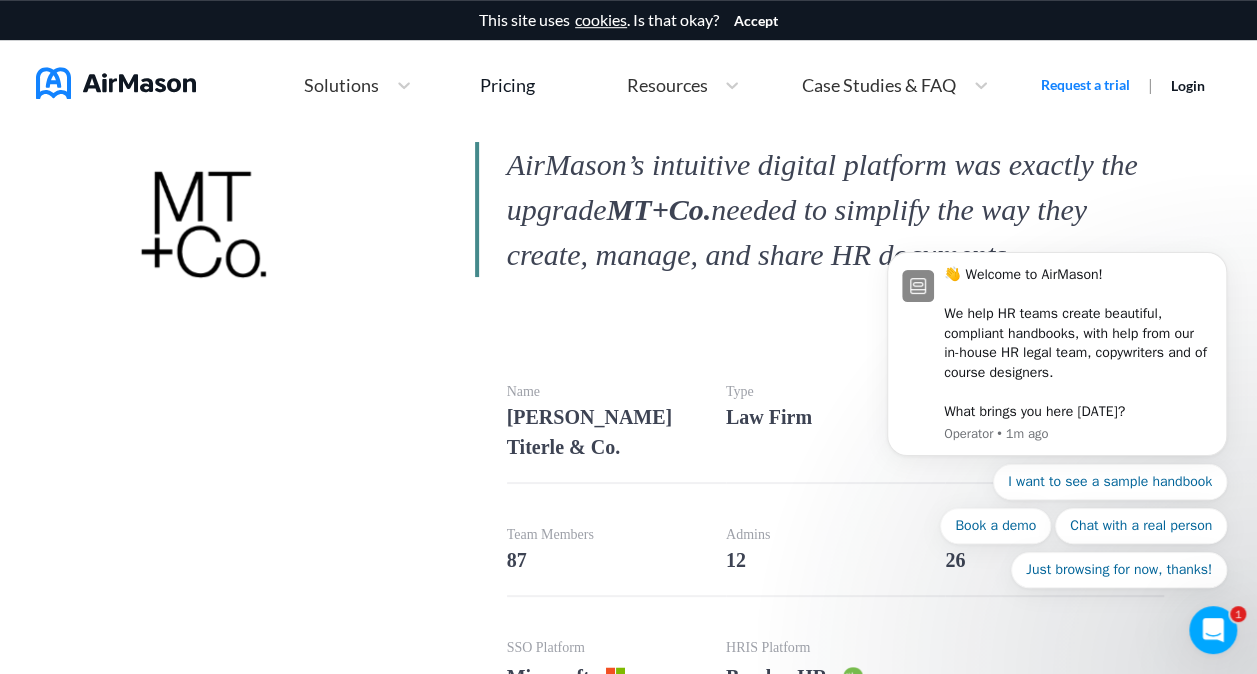 scroll, scrollTop: 800, scrollLeft: 0, axis: vertical 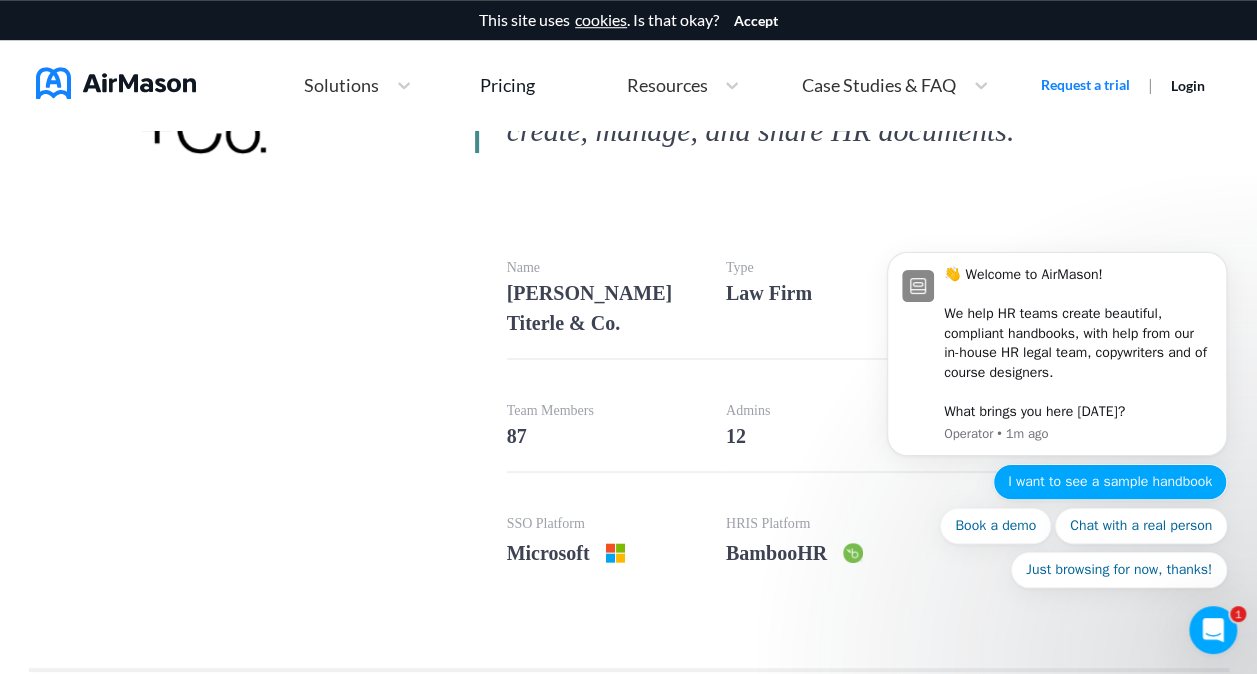 click on "I want to see a sample handbook" at bounding box center (1110, 482) 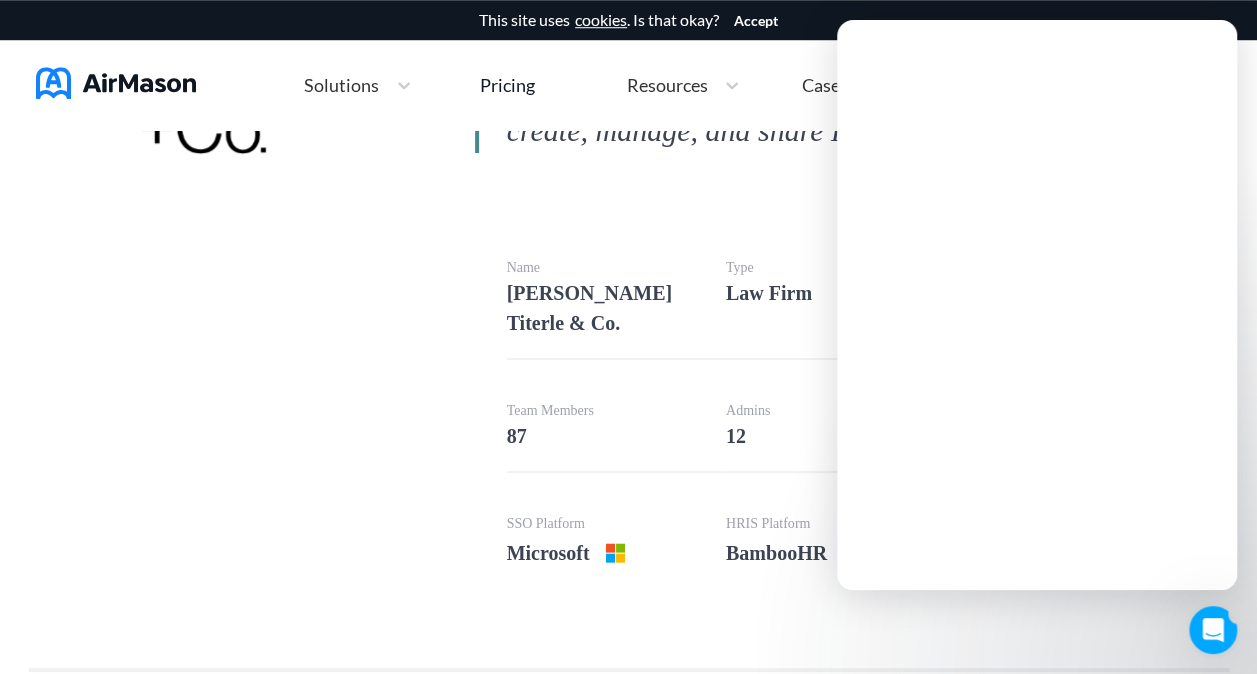 scroll, scrollTop: 0, scrollLeft: 0, axis: both 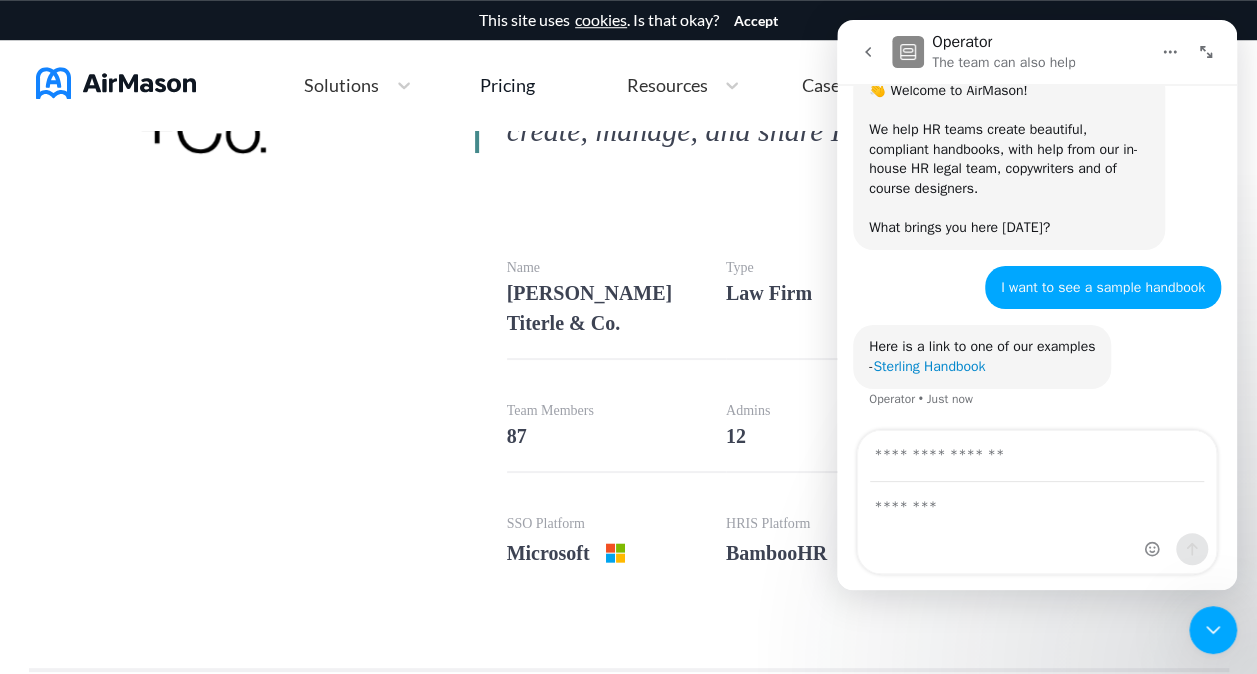 click on "Sterling Handbook" at bounding box center [929, 366] 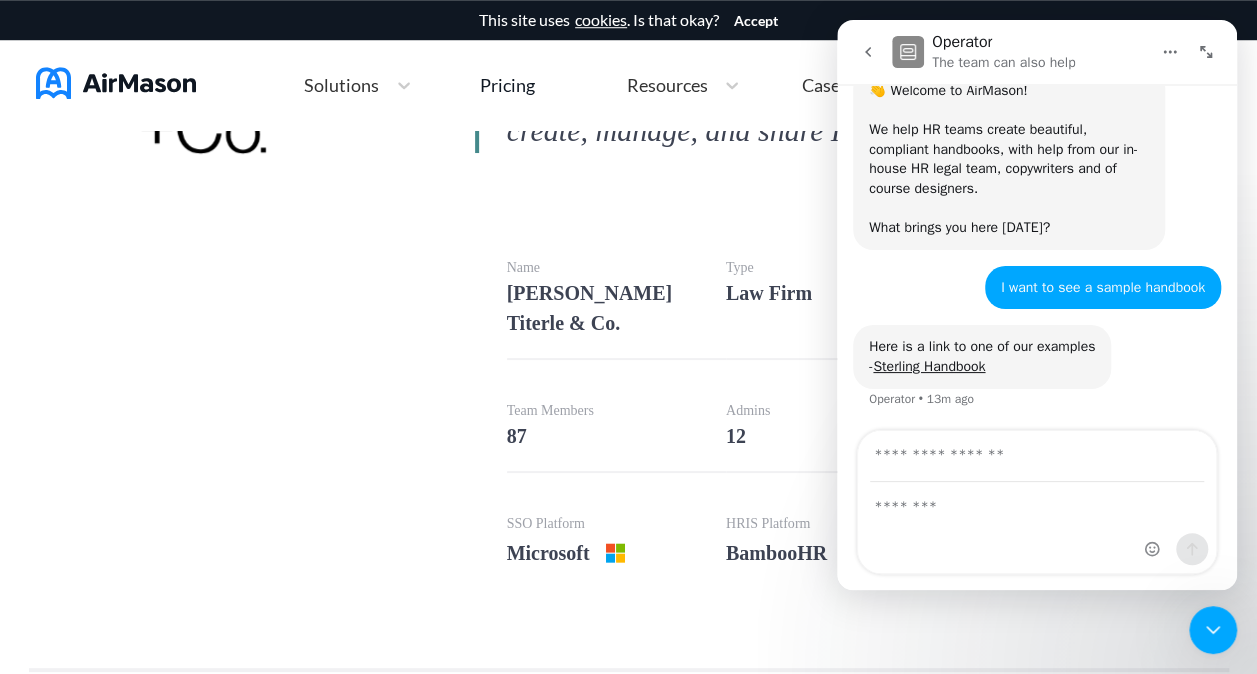 click at bounding box center (1206, 52) 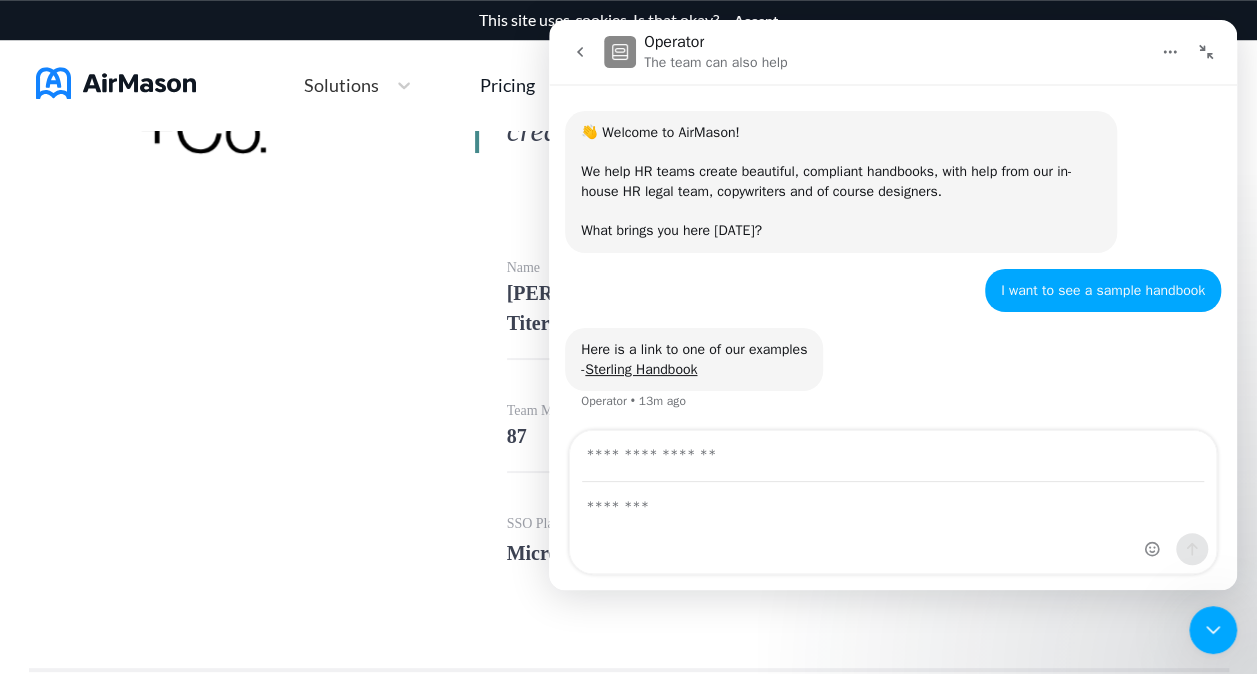 click at bounding box center [1206, 52] 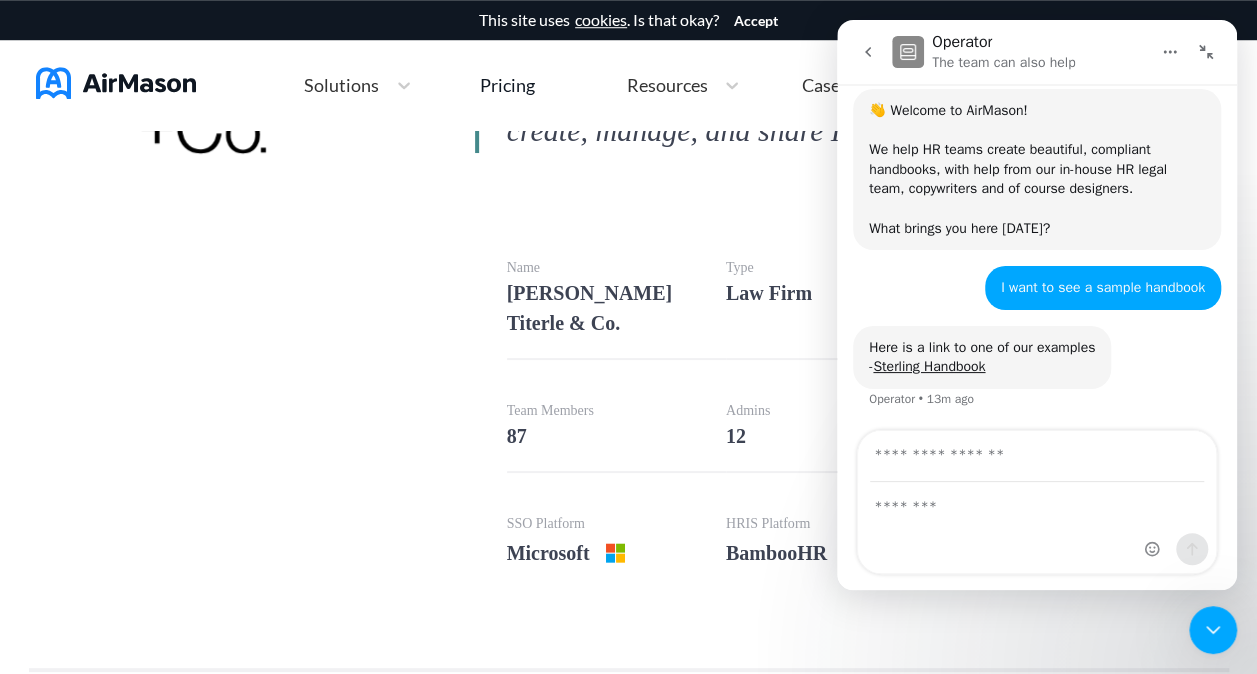 scroll, scrollTop: 116, scrollLeft: 0, axis: vertical 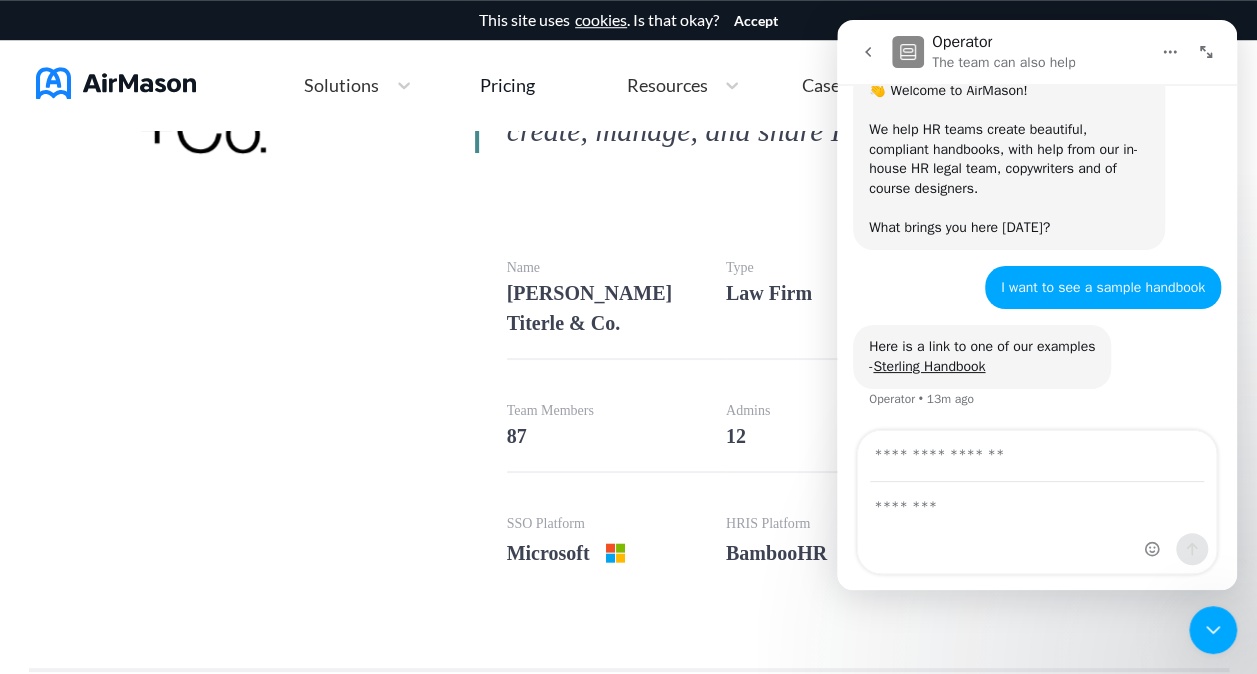 click 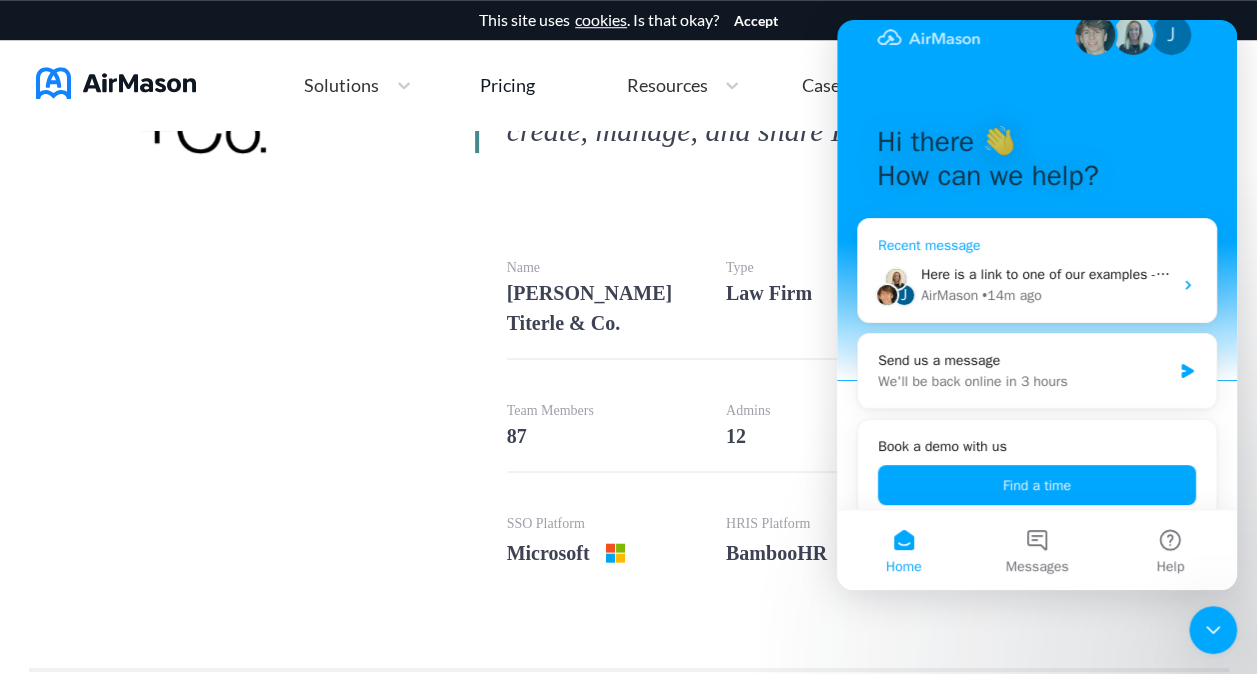scroll, scrollTop: 56, scrollLeft: 0, axis: vertical 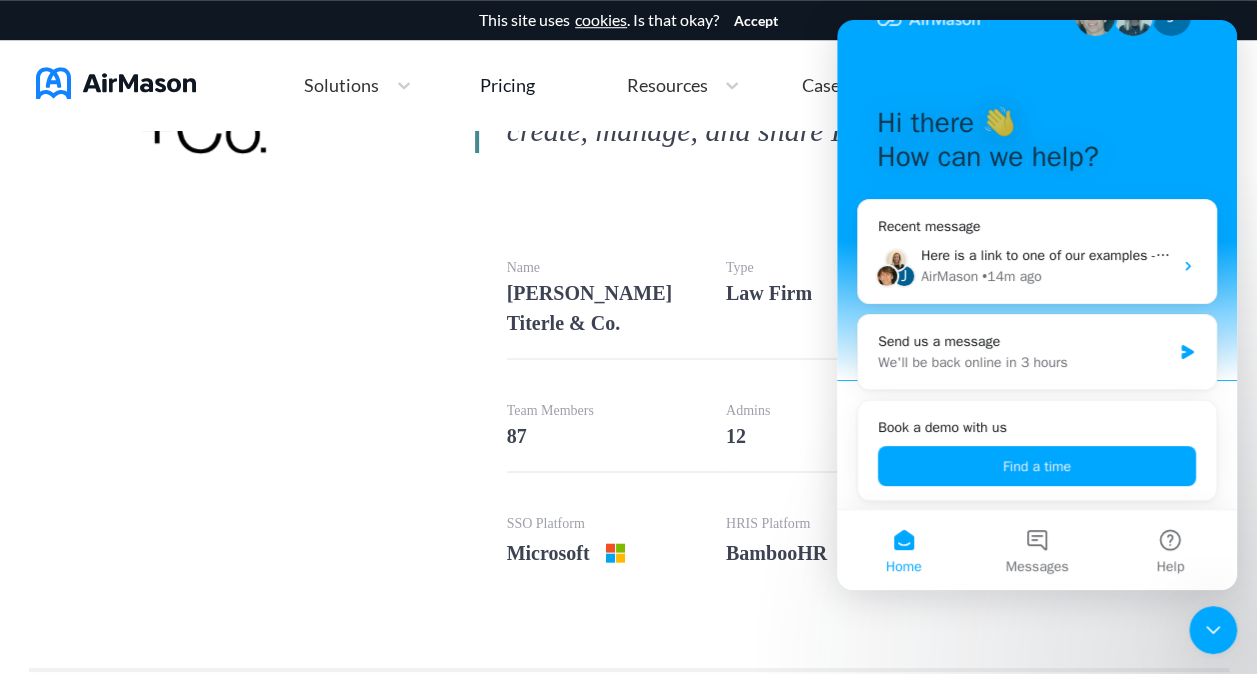drag, startPoint x: 286, startPoint y: 263, endPoint x: 304, endPoint y: 249, distance: 22.803509 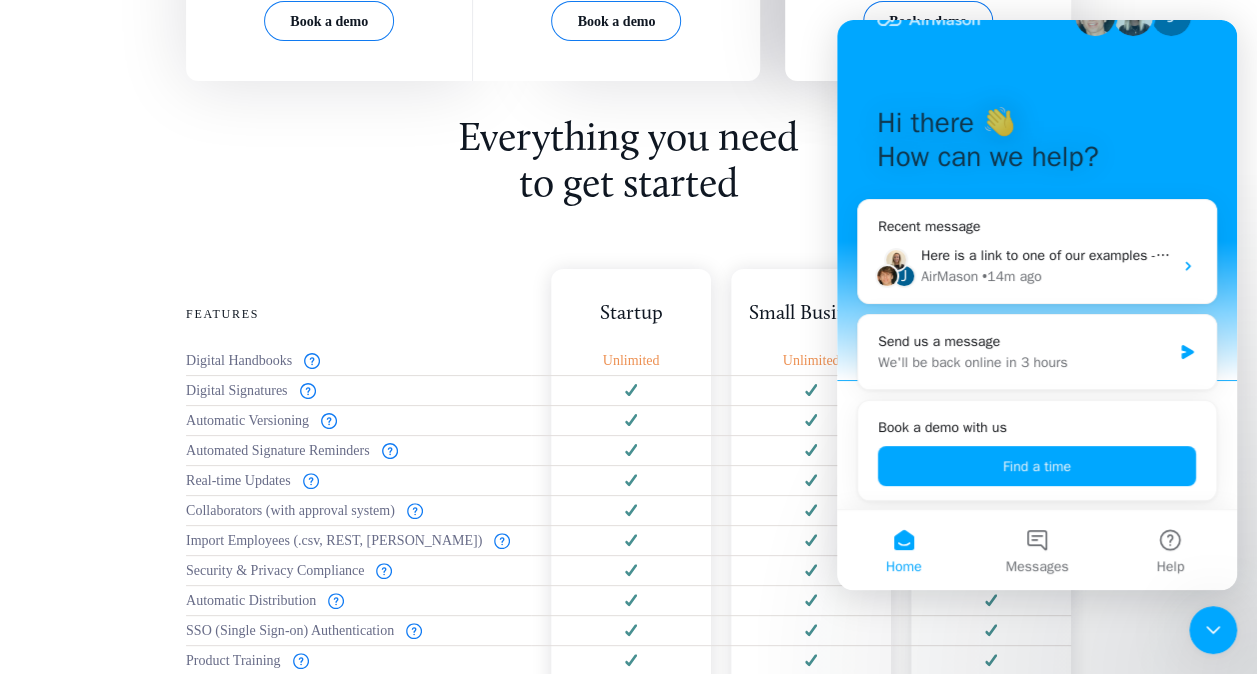 scroll, scrollTop: 0, scrollLeft: 0, axis: both 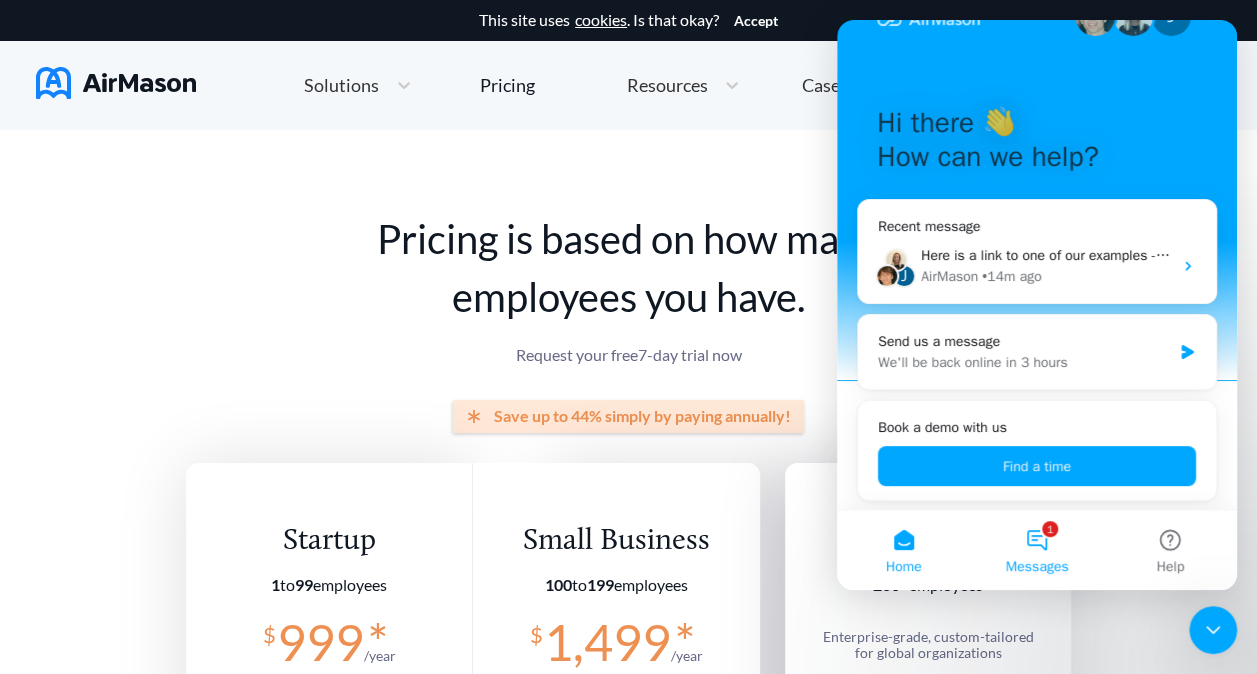 click on "Messages" at bounding box center [1037, 567] 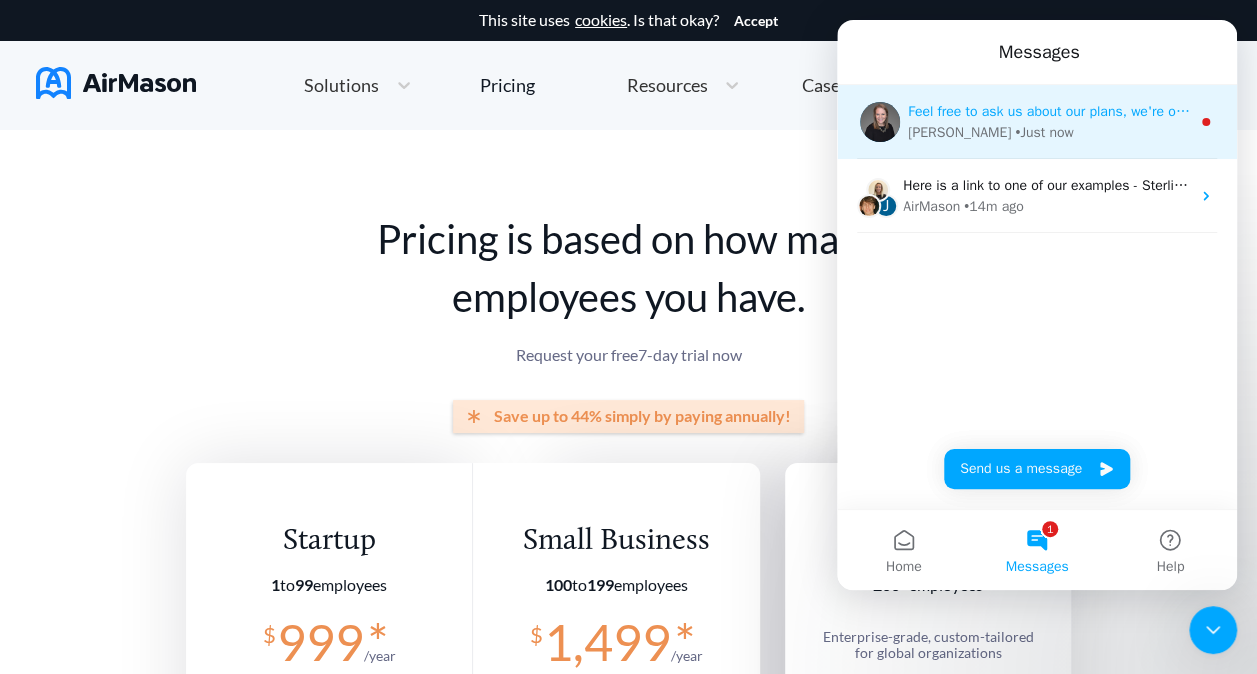 click on "Feel free to ask us about our plans, we're online and happy to help.  Keep in mind, we have in-house copywriters and a design team that can take this project right off your plate!" at bounding box center [1451, 111] 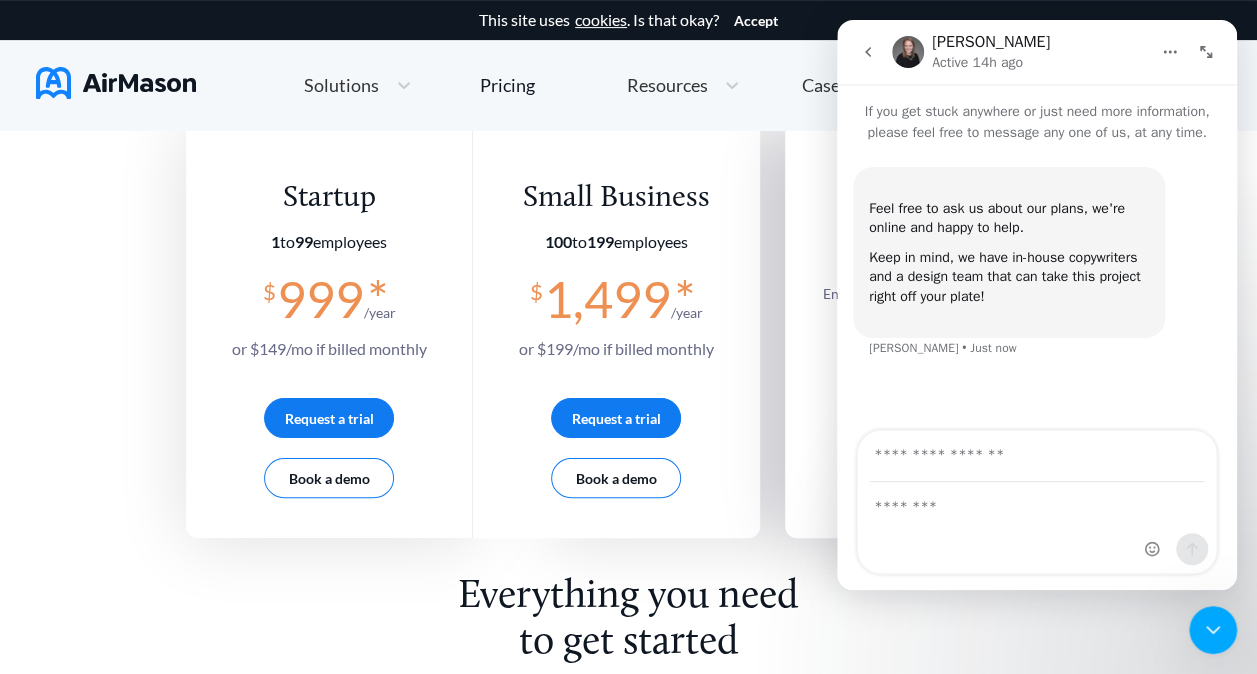 scroll, scrollTop: 300, scrollLeft: 0, axis: vertical 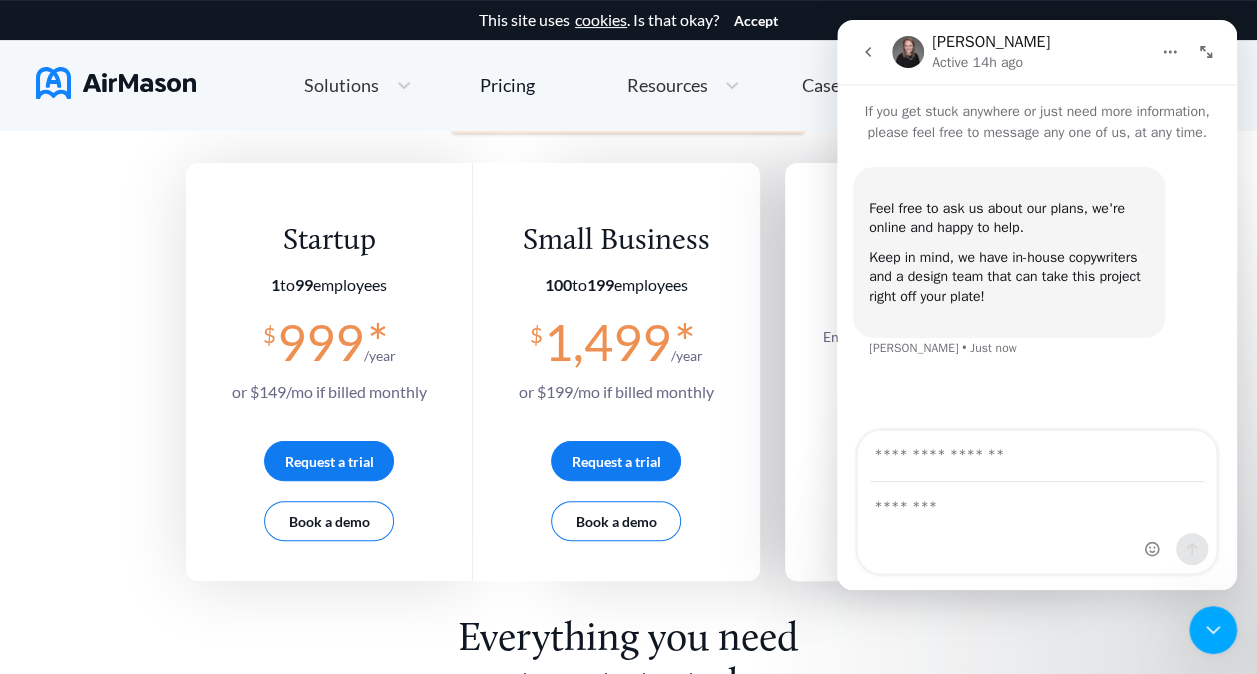 click at bounding box center [868, 52] 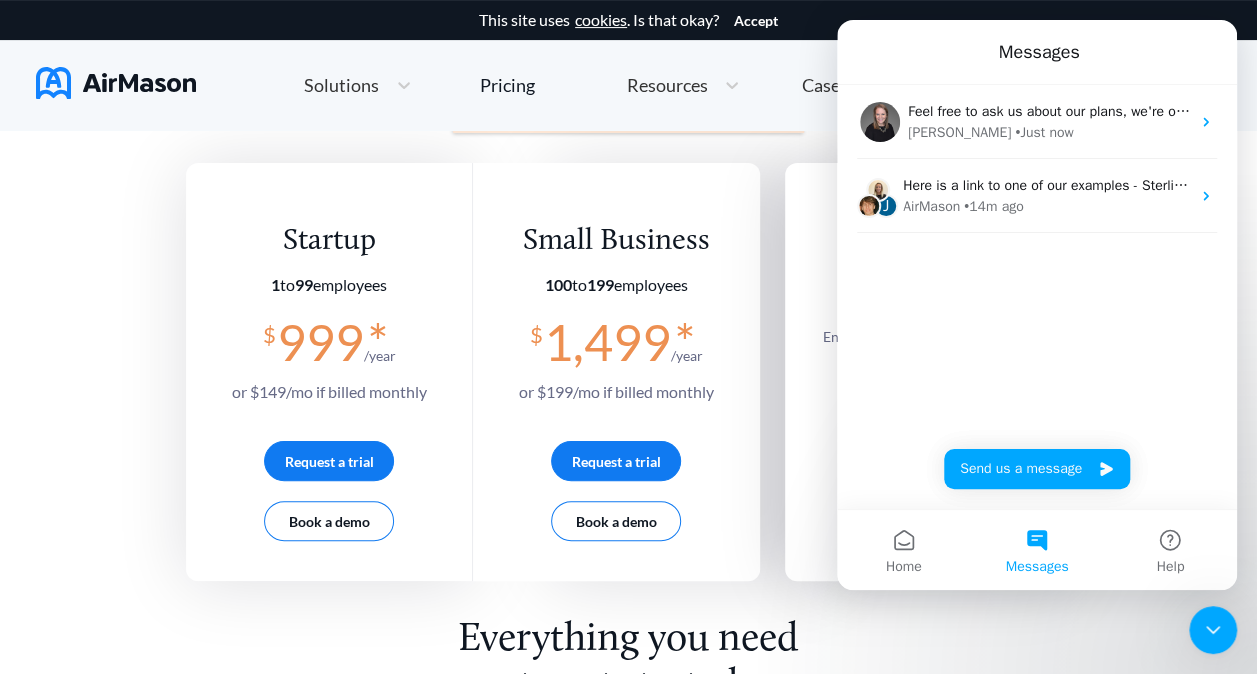 drag, startPoint x: 1216, startPoint y: 626, endPoint x: 1205, endPoint y: 639, distance: 17.029387 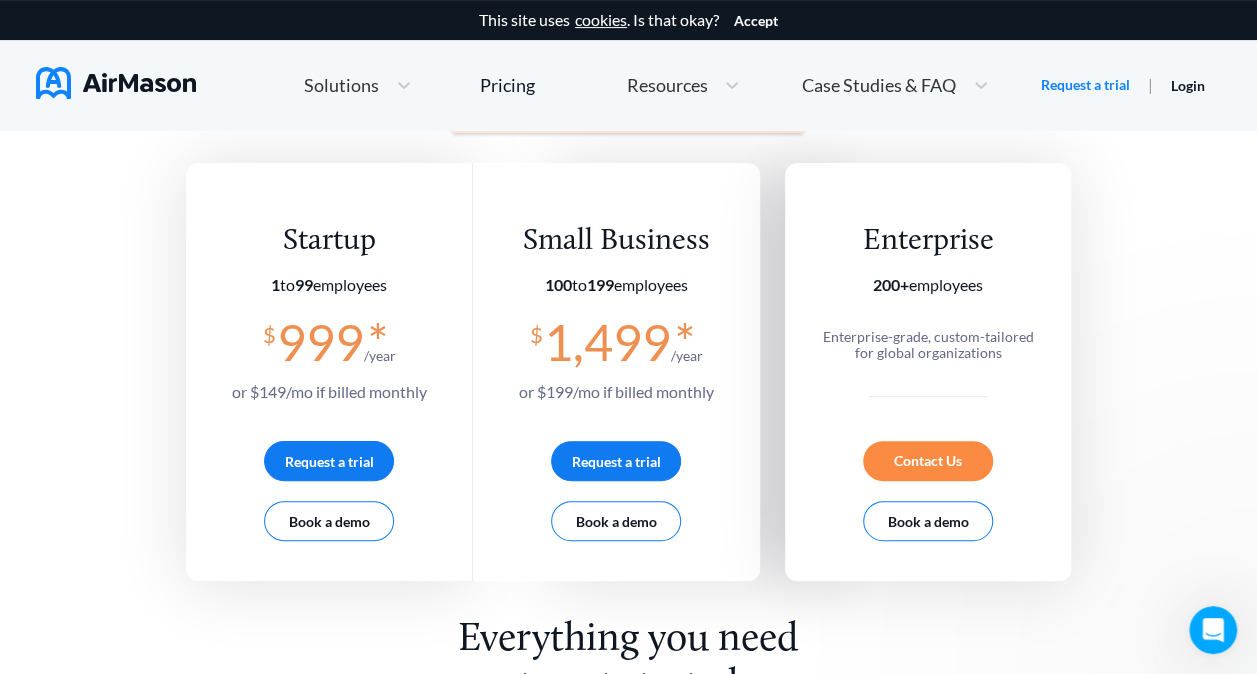 scroll, scrollTop: 0, scrollLeft: 0, axis: both 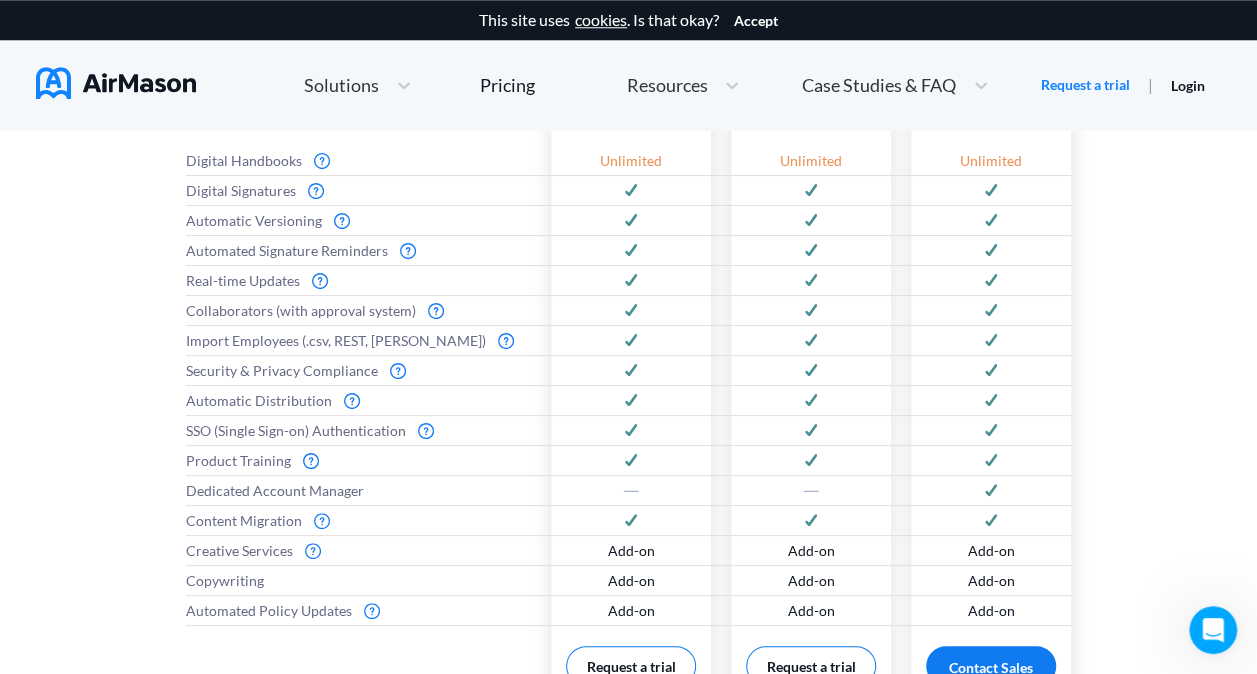 click on "Everything you need to get started Features Digital Handbooks Digital Signatures Automatic Versioning Automated Signature Reminders Real-time Updates Collaborators (with approval system) Import Employees (.csv, REST, [PERSON_NAME]) Security & Privacy Compliance  Automatic Distribution SSO (Single Sign-on) Authentication Product Training Dedicated Account Manager Content Migration Creative Services Copywriting Automated Policy Updates Startup Unlimited Add-on Add-on Add-on Request a trial Small Business Unlimited Add-on Add-on Add-on Request a trial Enterprise Unlimited Add-on Add-on Add-on Contact Sales" at bounding box center (628, 383) 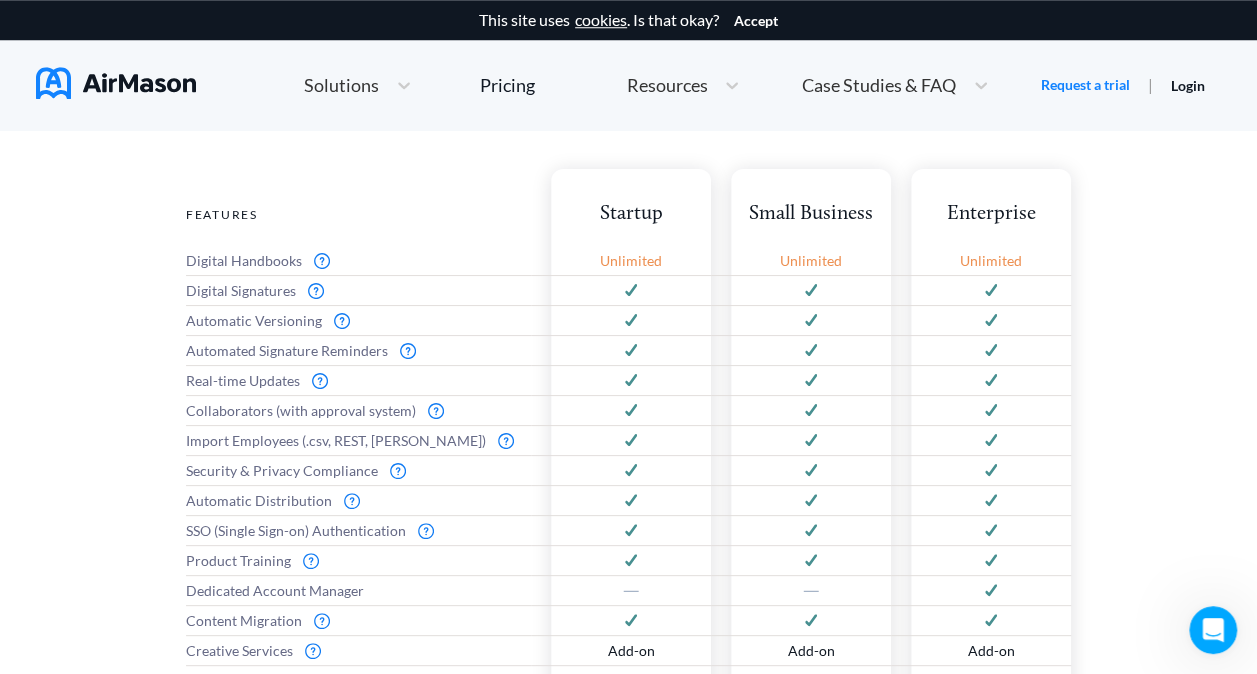 click on "Request a trial" at bounding box center (1085, 85) 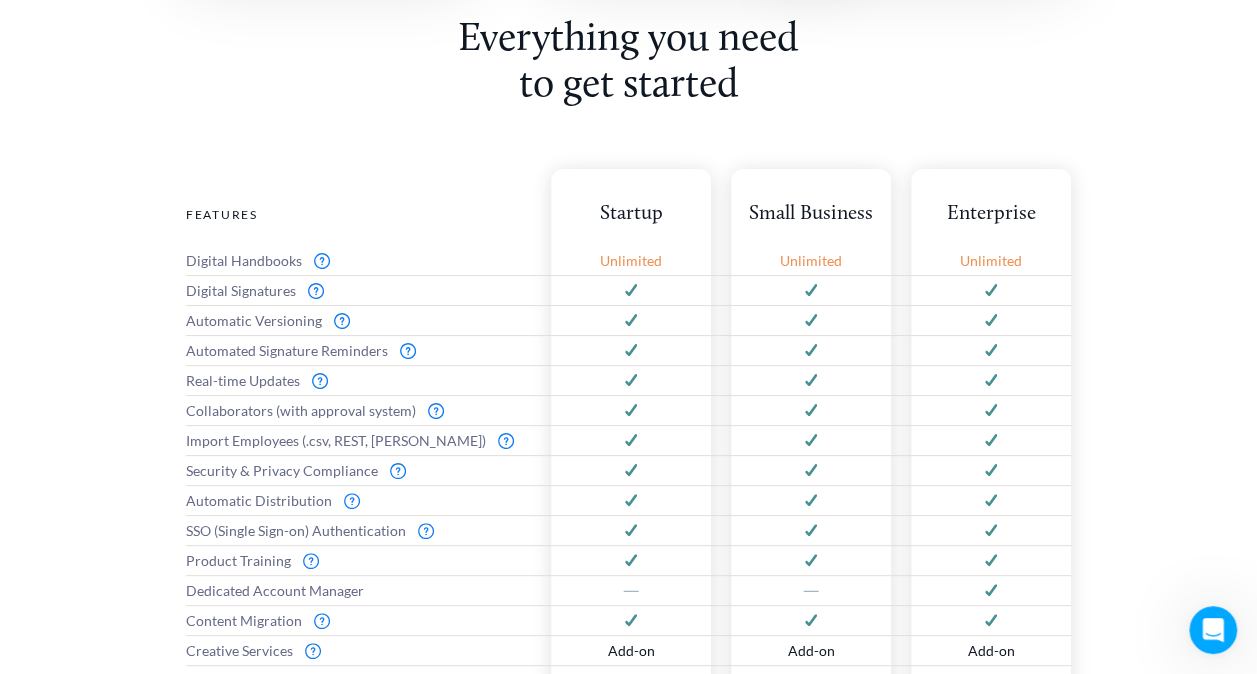scroll, scrollTop: 0, scrollLeft: 0, axis: both 